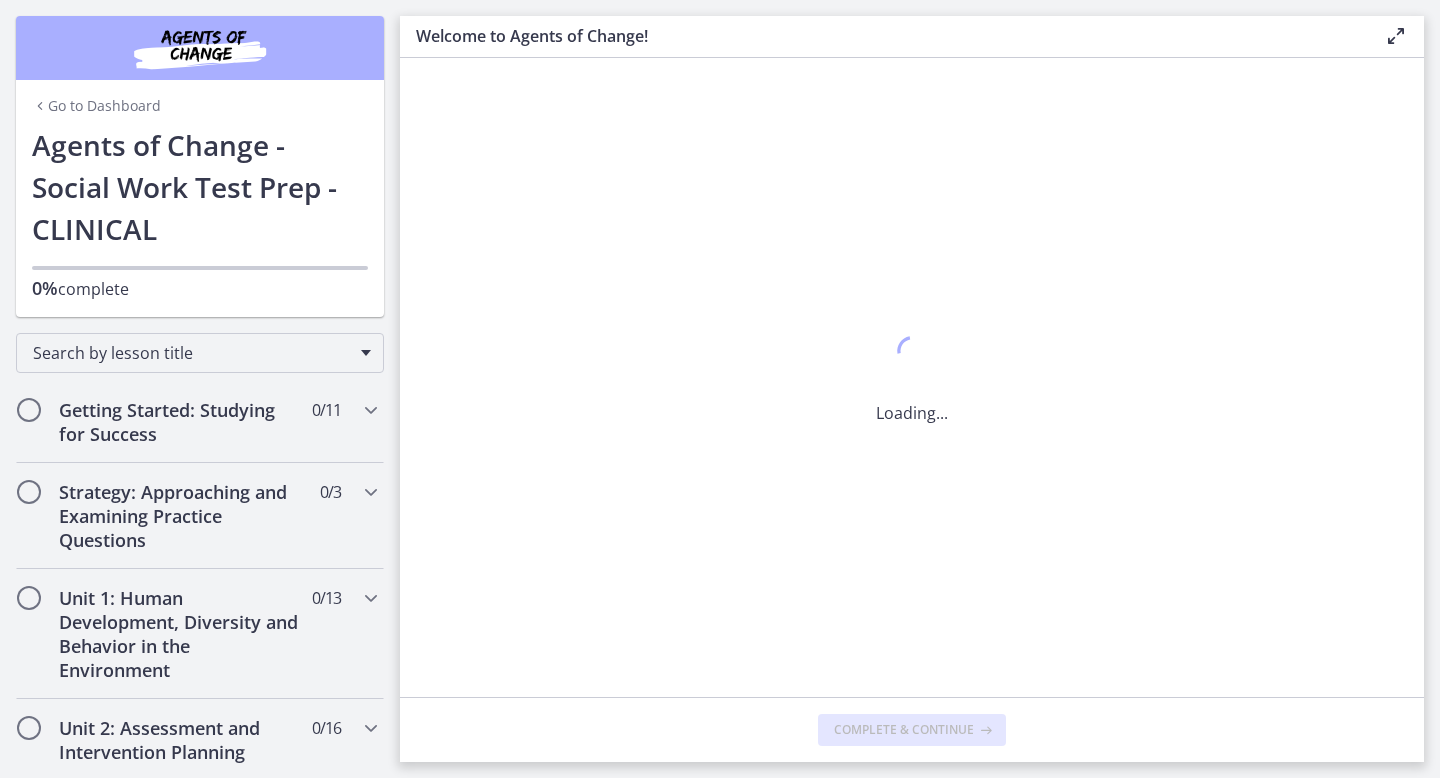 scroll, scrollTop: 0, scrollLeft: 0, axis: both 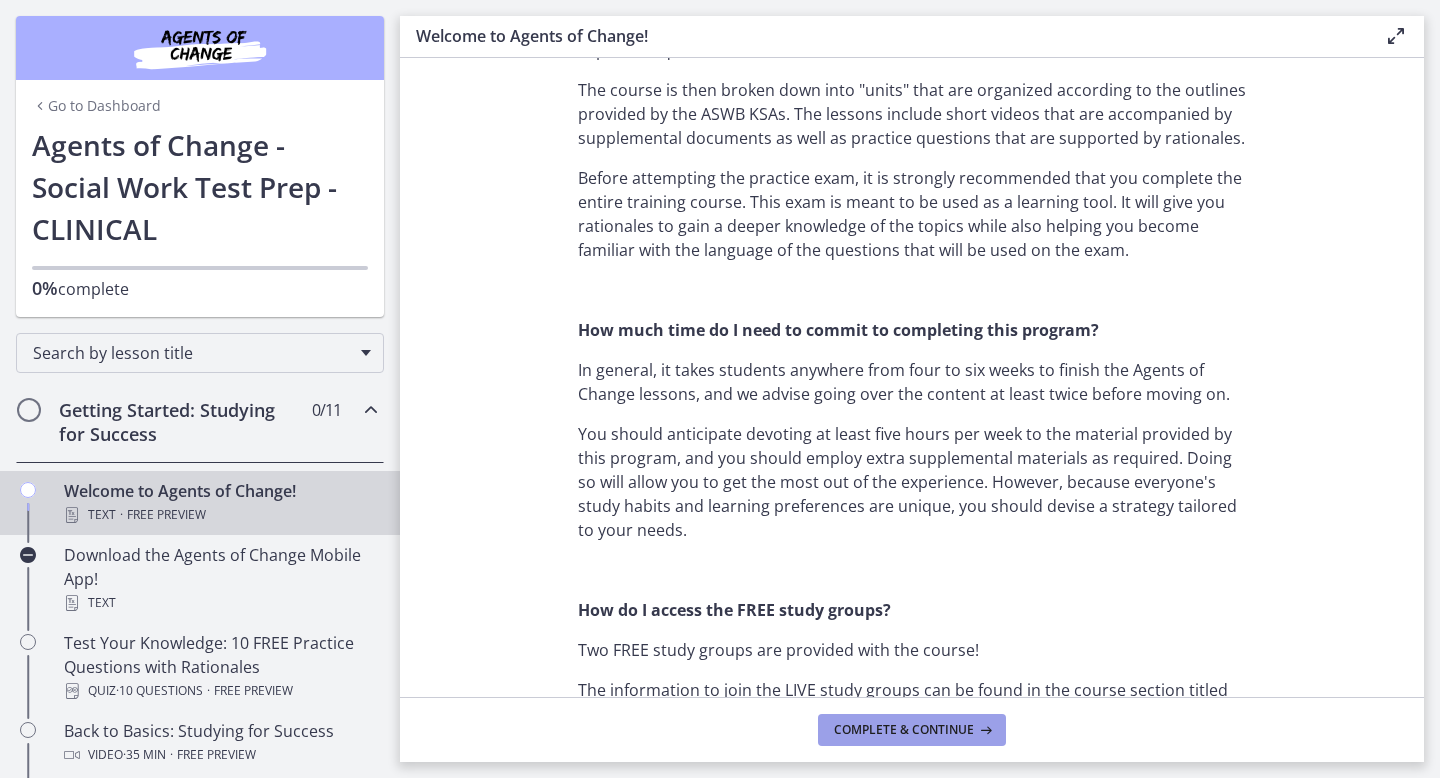 click at bounding box center (984, 730) 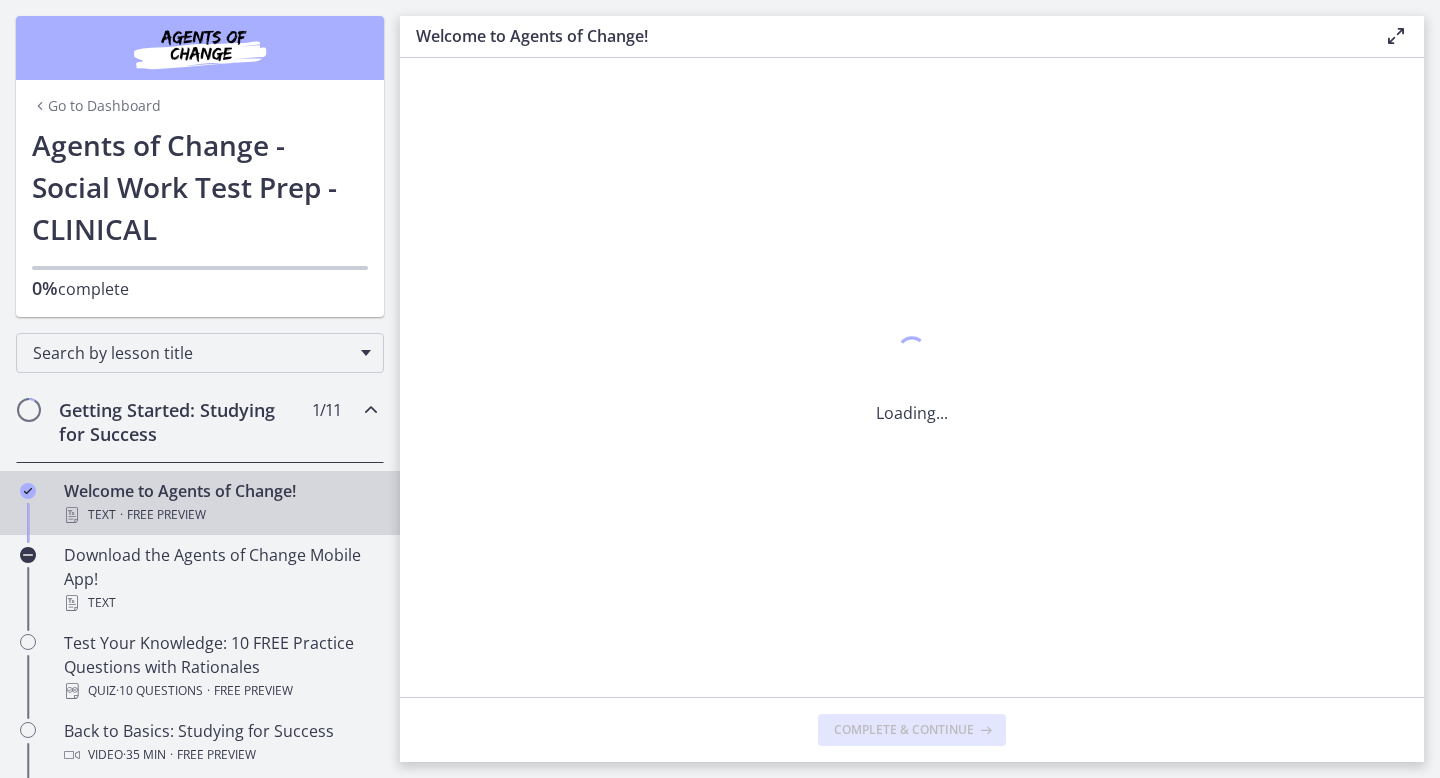 scroll, scrollTop: 0, scrollLeft: 0, axis: both 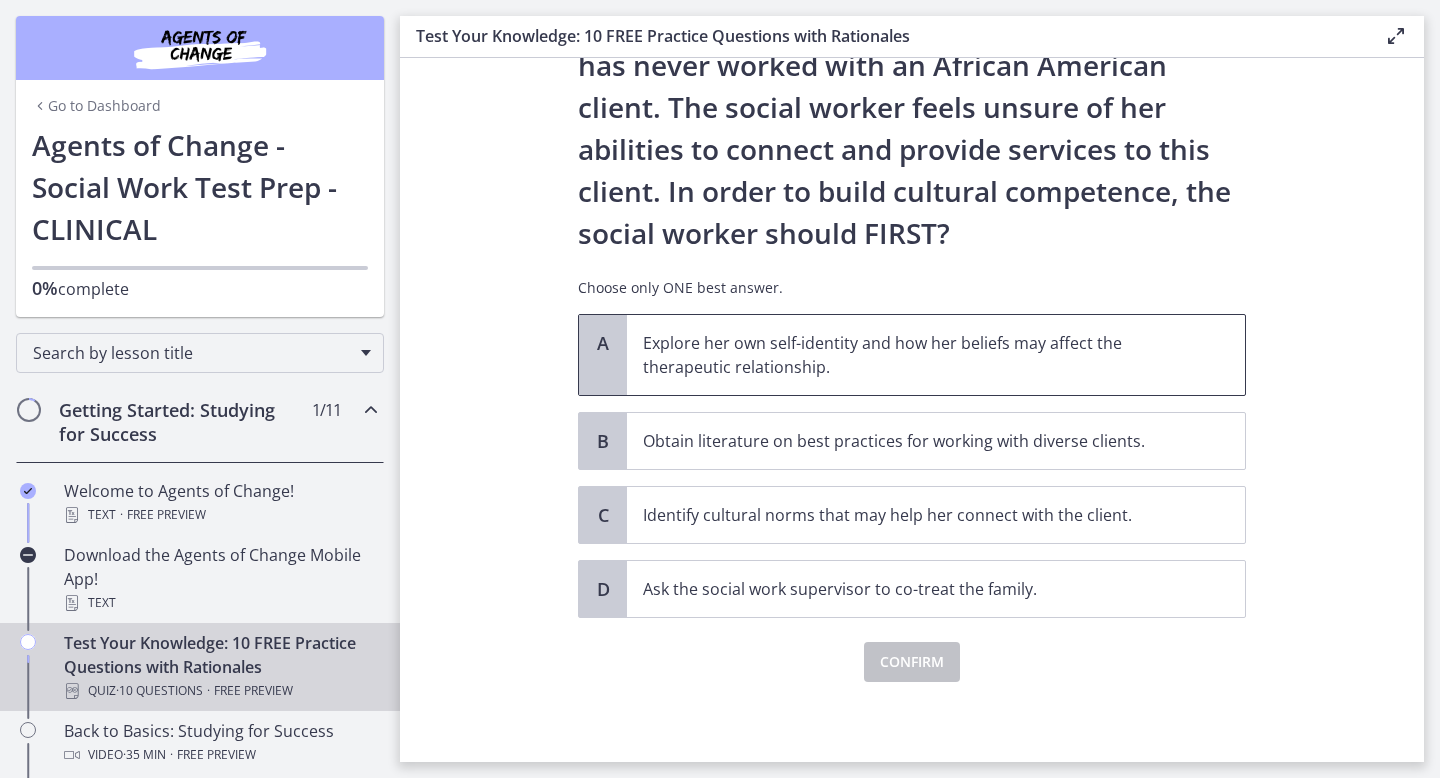 click on "Explore her own self-identity and how her beliefs may affect the therapeutic relationship." at bounding box center (916, 355) 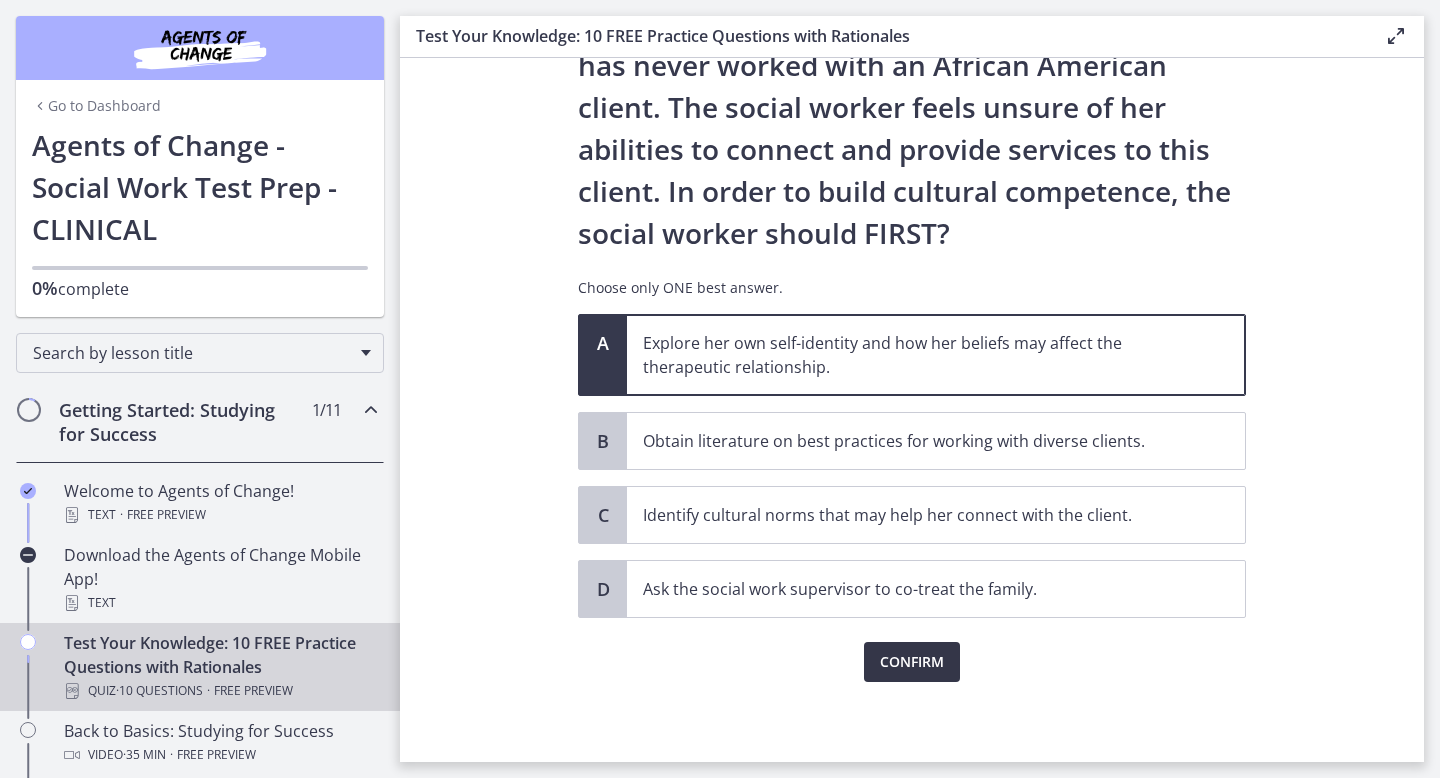 click on "Confirm" at bounding box center (912, 662) 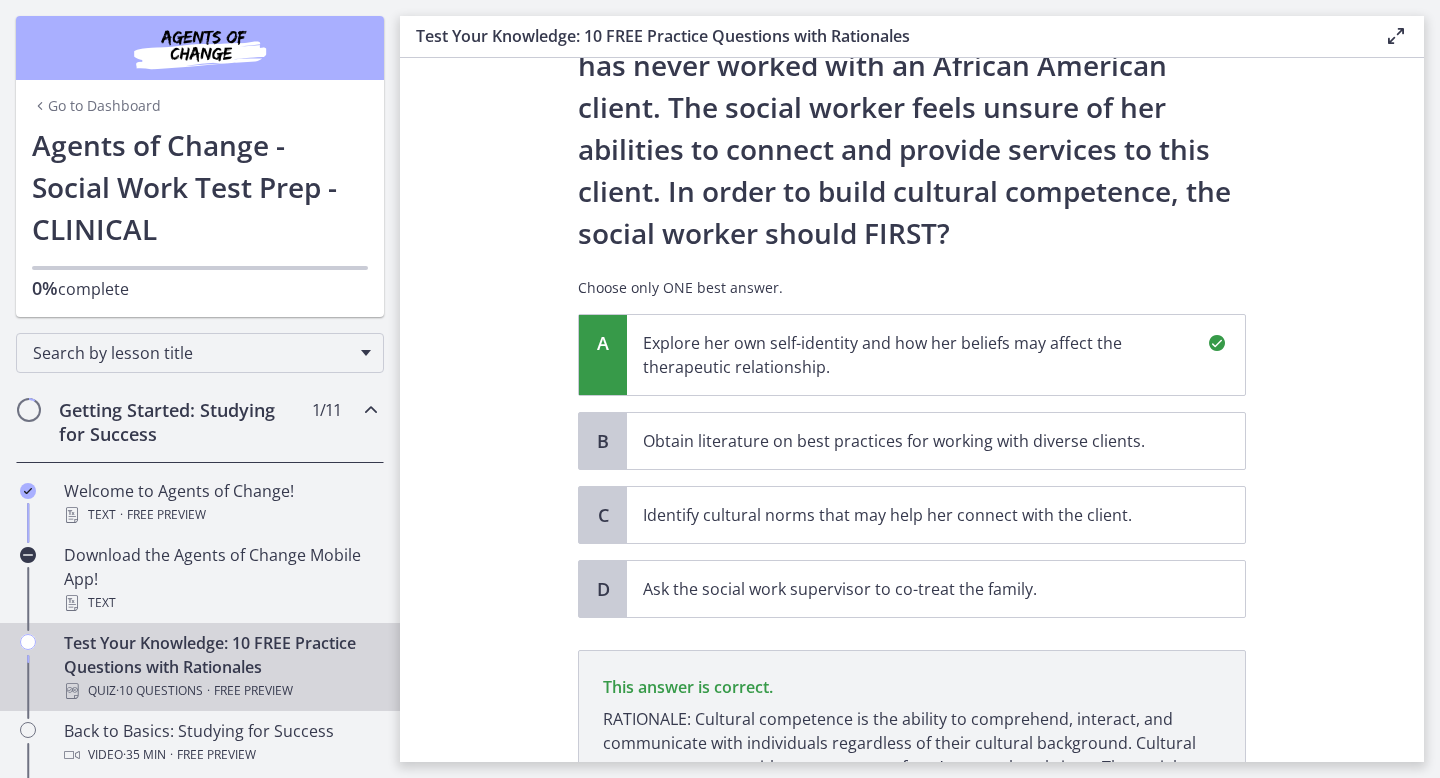scroll, scrollTop: 480, scrollLeft: 0, axis: vertical 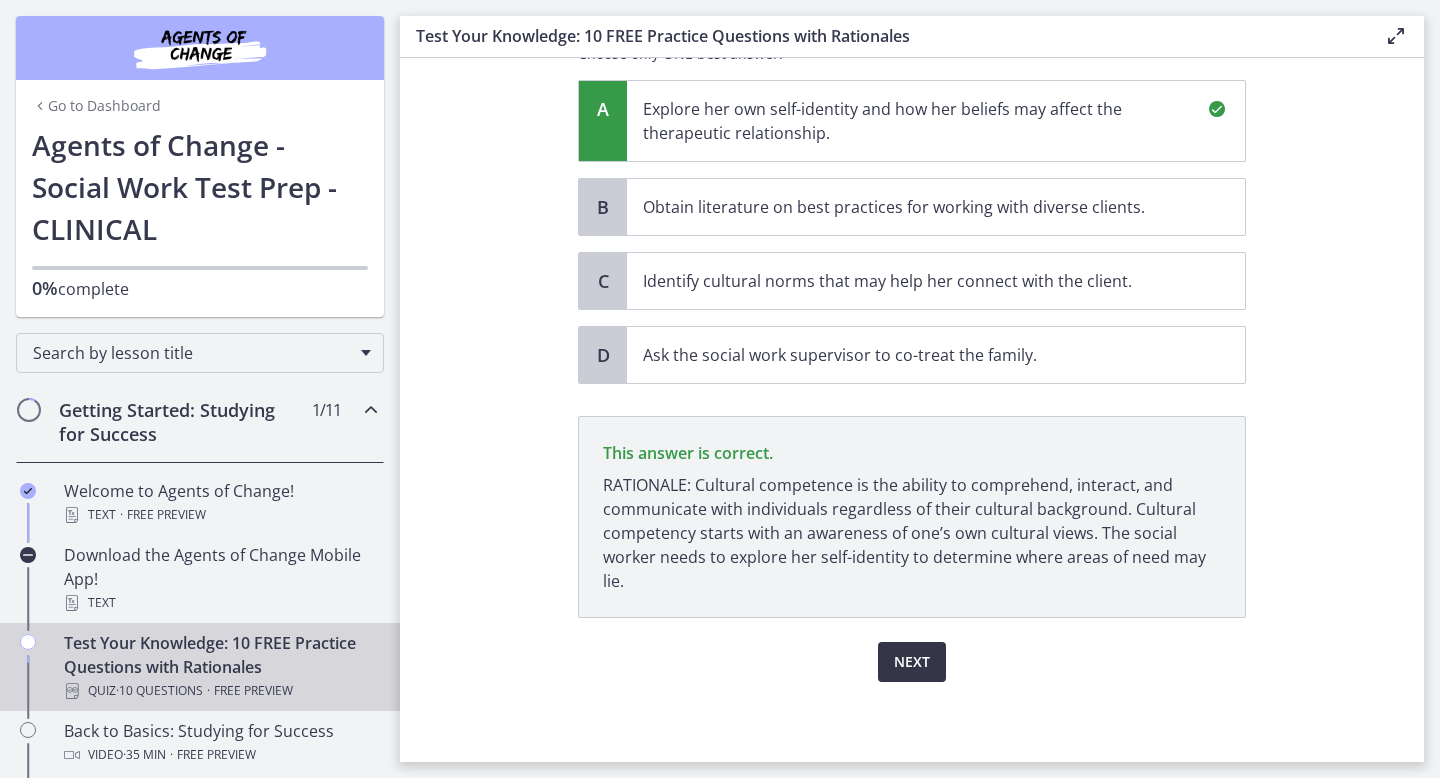 click on "Next" at bounding box center [912, 662] 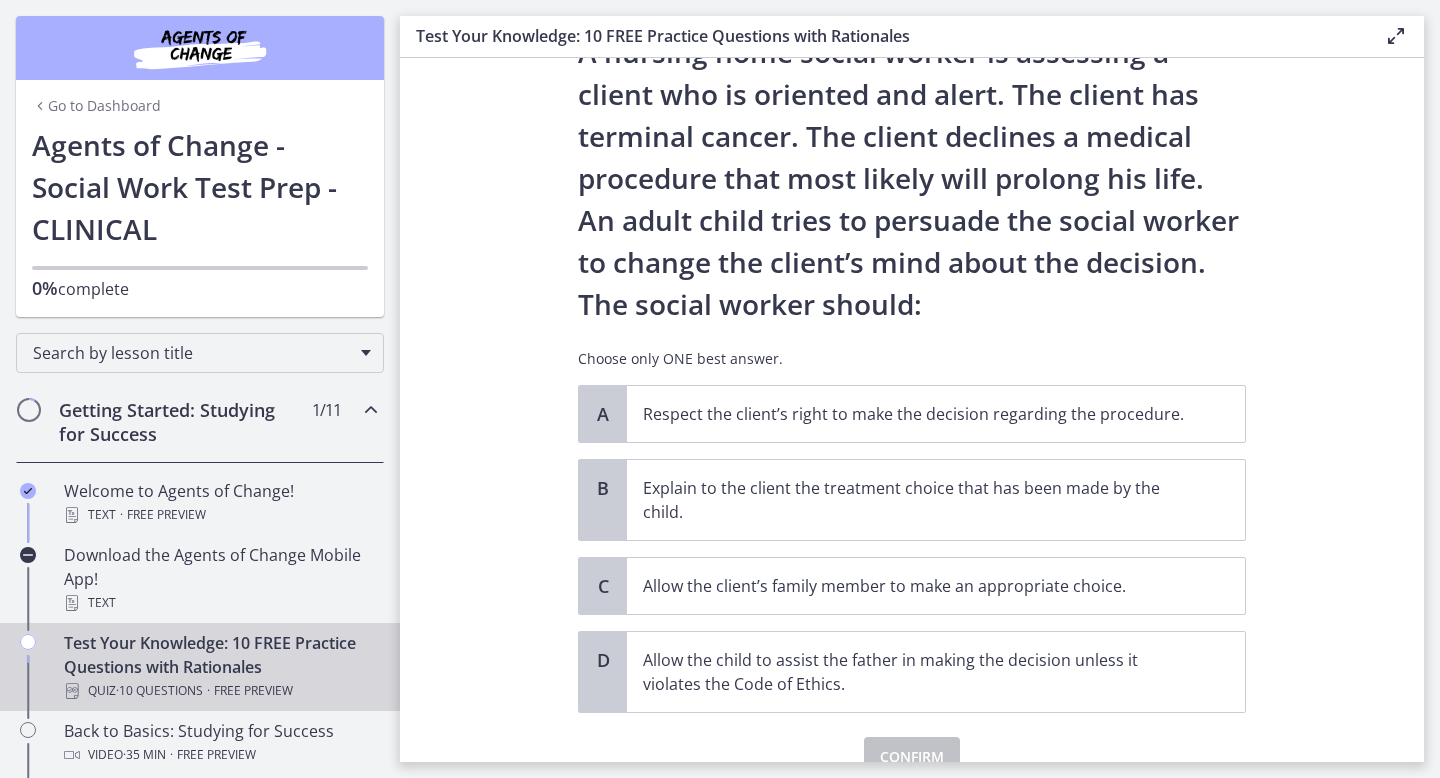 scroll, scrollTop: 93, scrollLeft: 0, axis: vertical 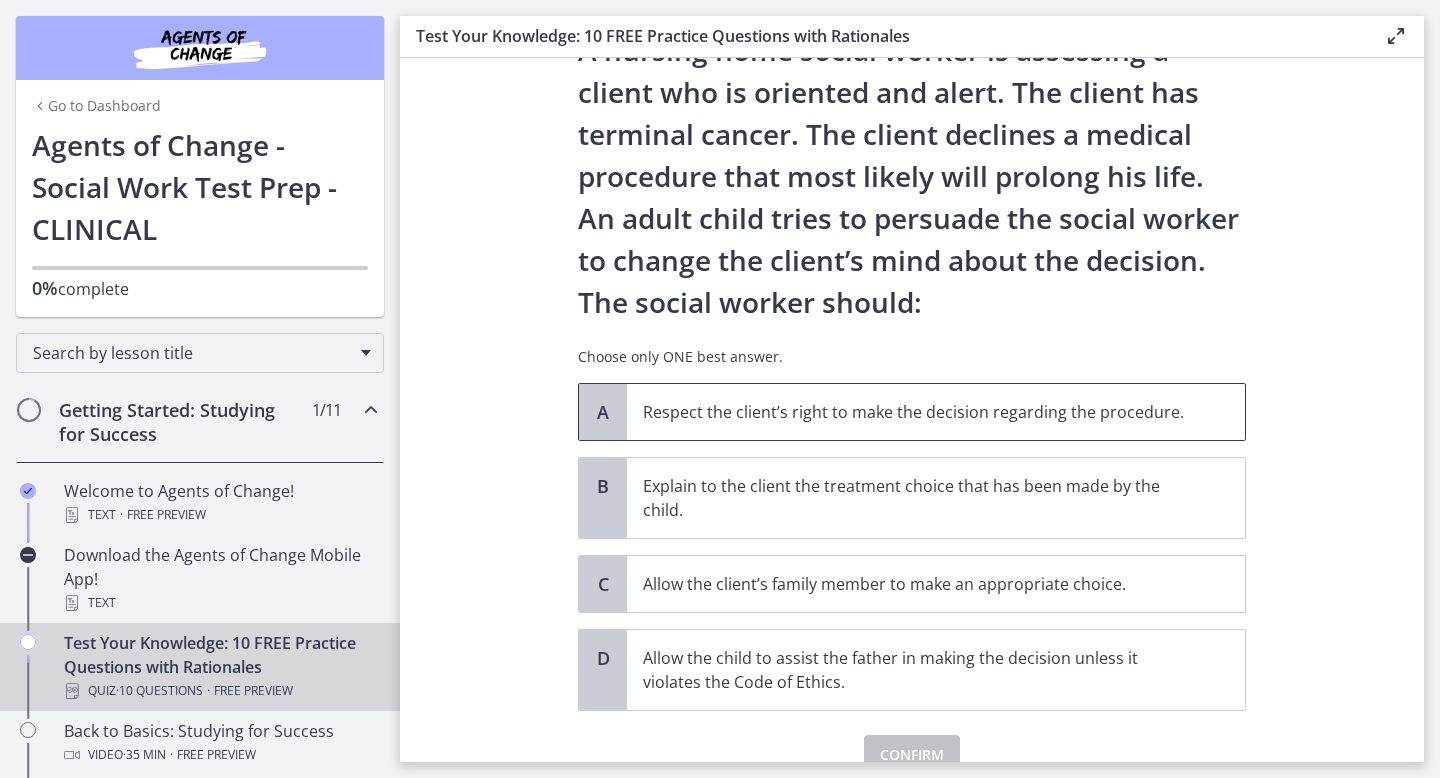 click on "A" at bounding box center [603, 412] 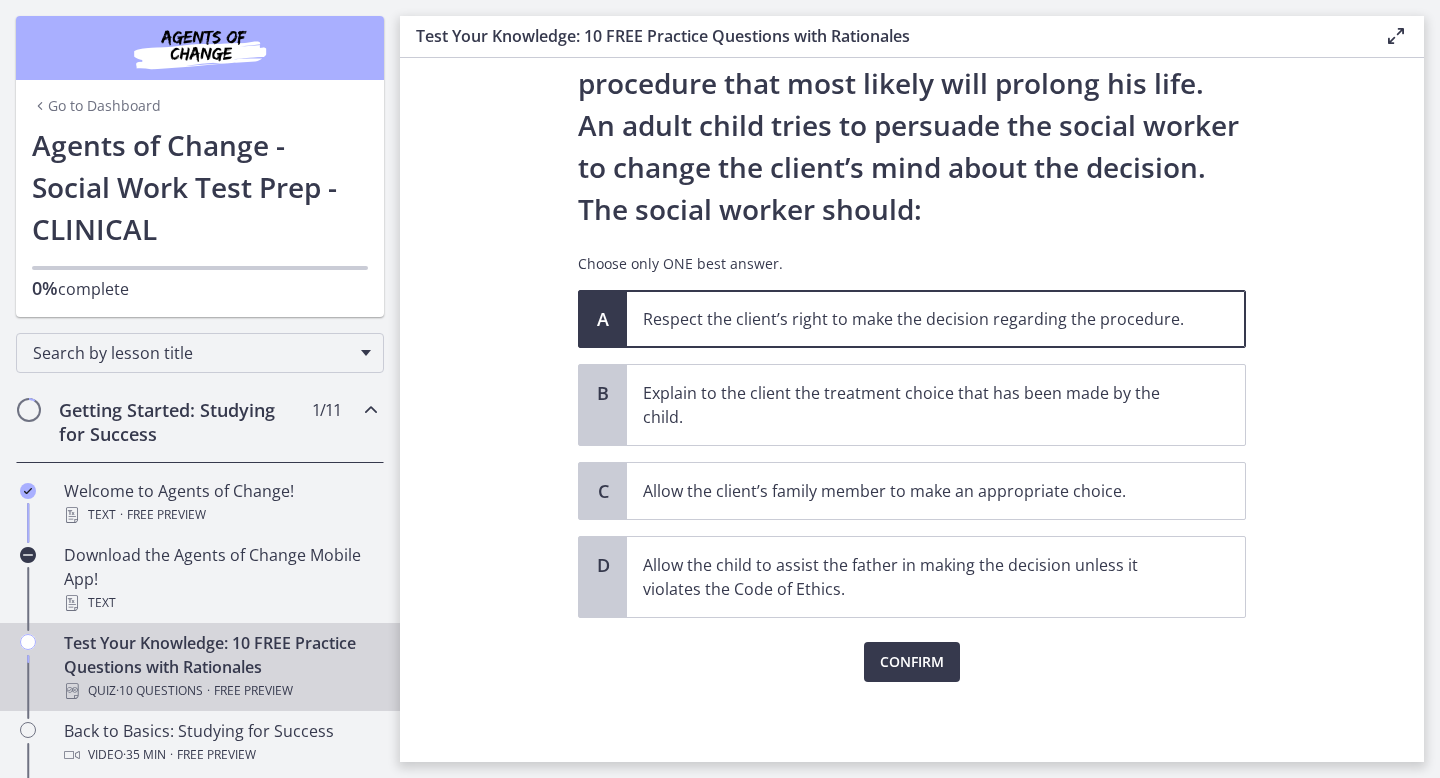 scroll, scrollTop: 185, scrollLeft: 0, axis: vertical 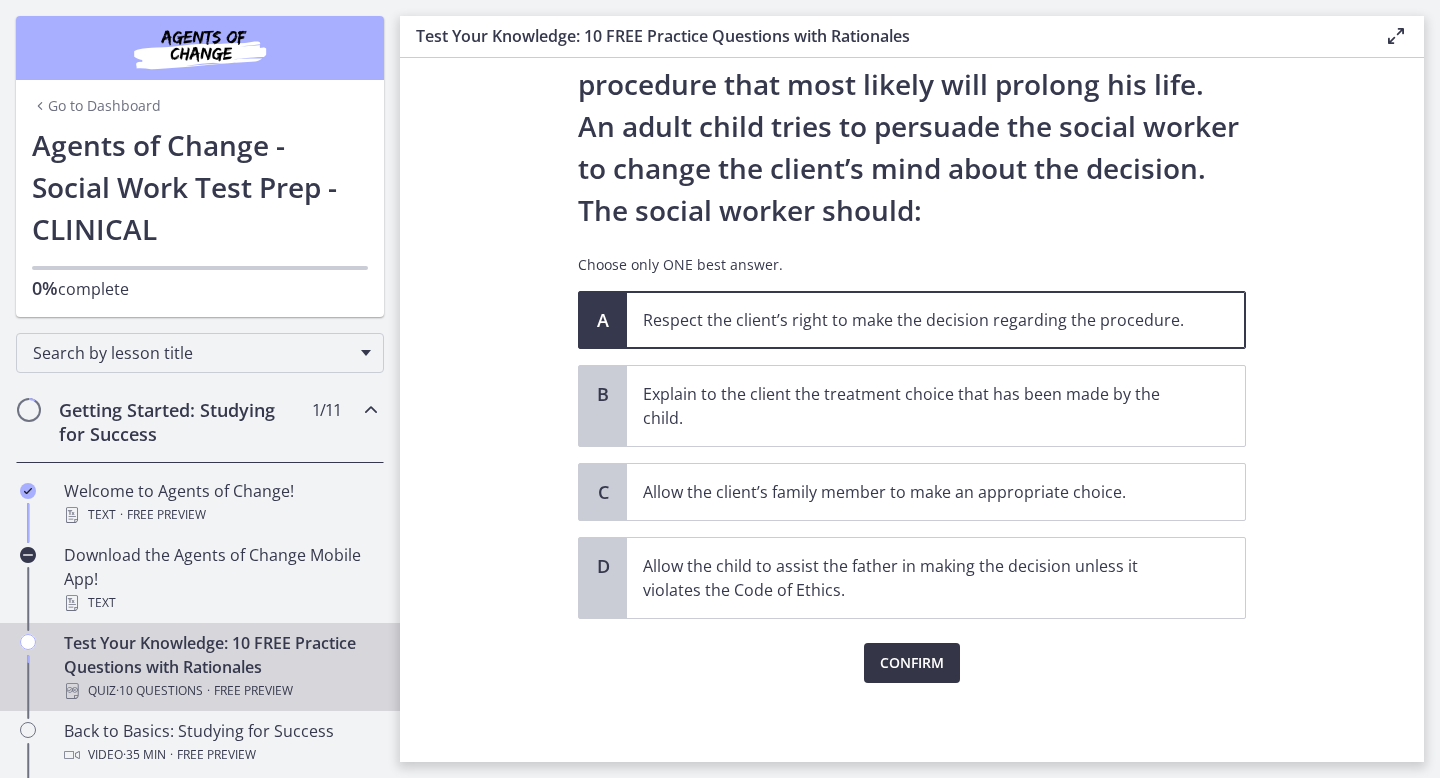 click on "Confirm" at bounding box center (912, 663) 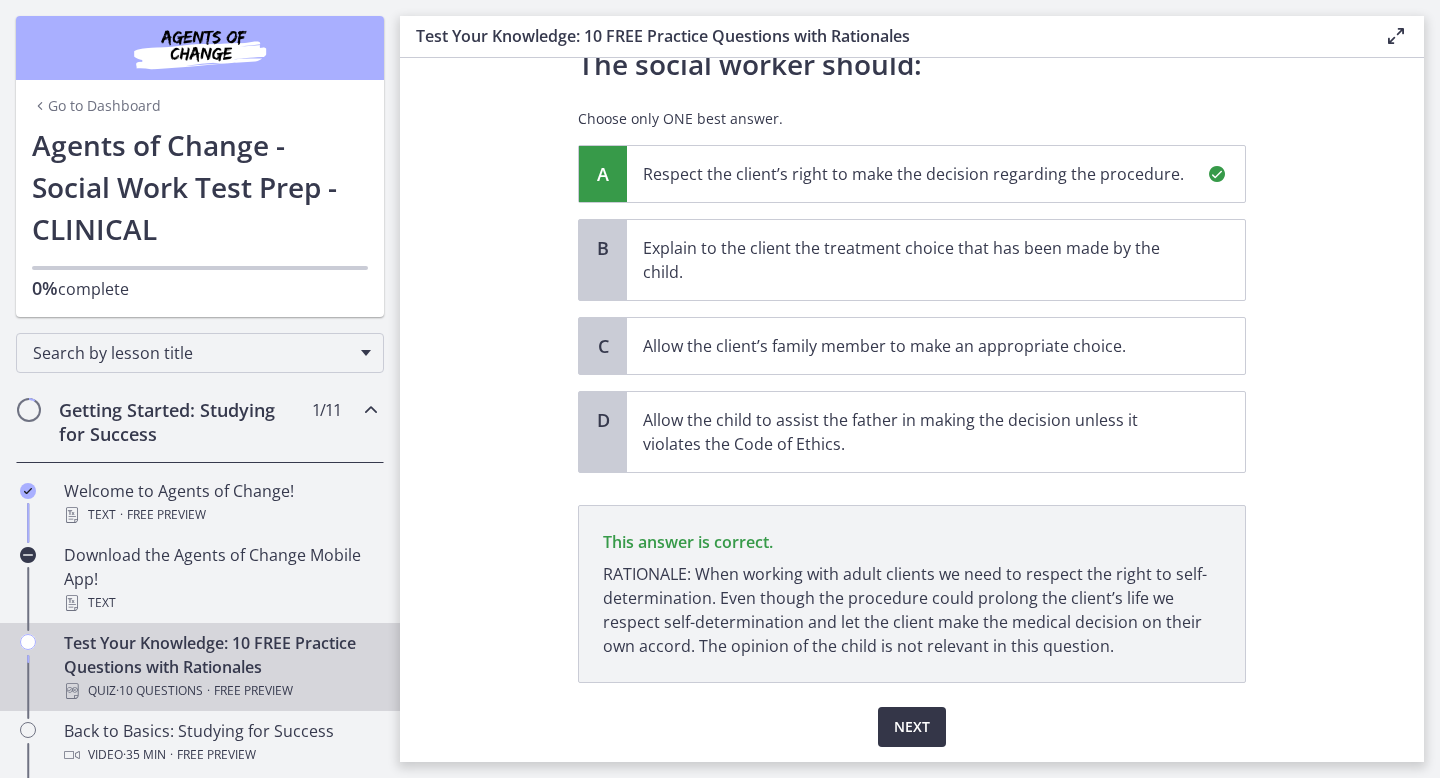 scroll, scrollTop: 396, scrollLeft: 0, axis: vertical 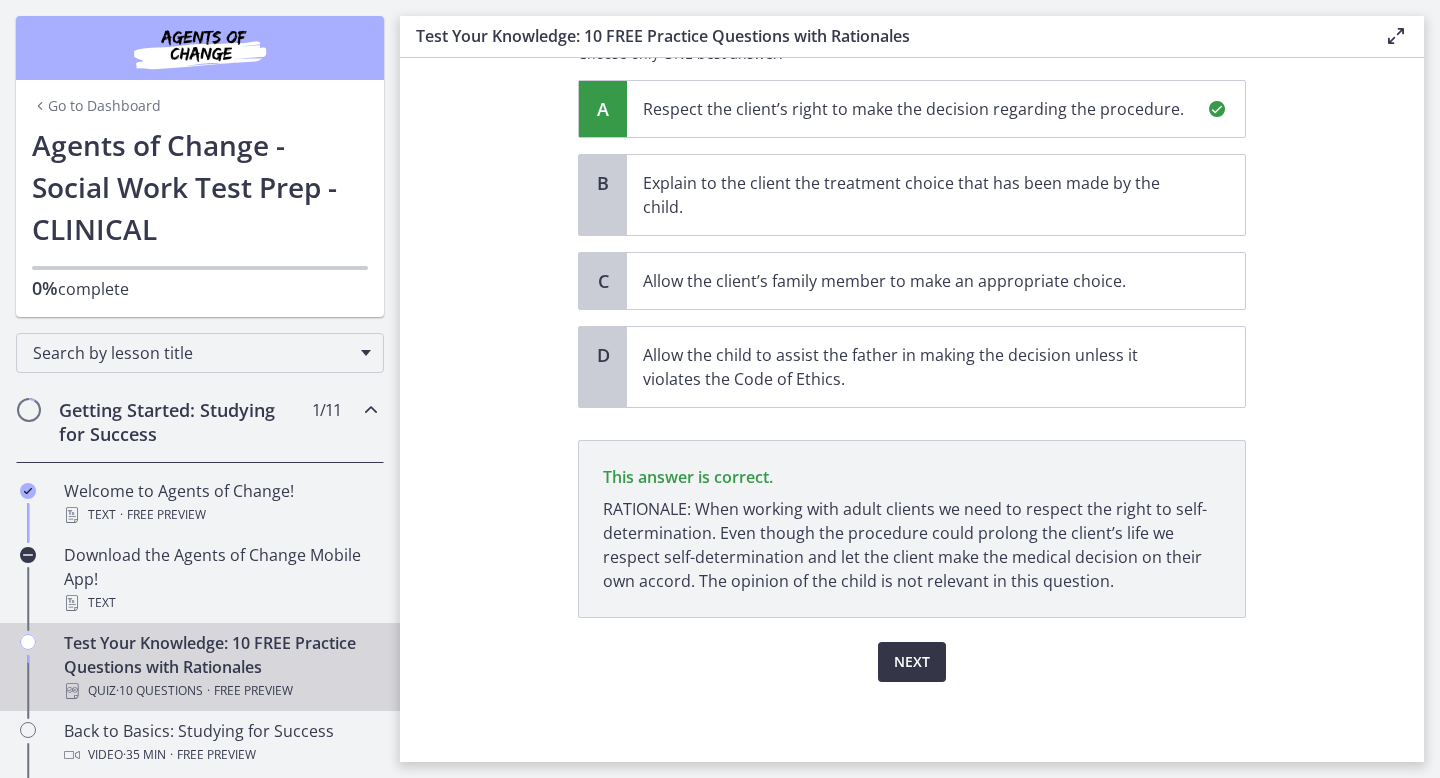 click on "Next" at bounding box center (912, 662) 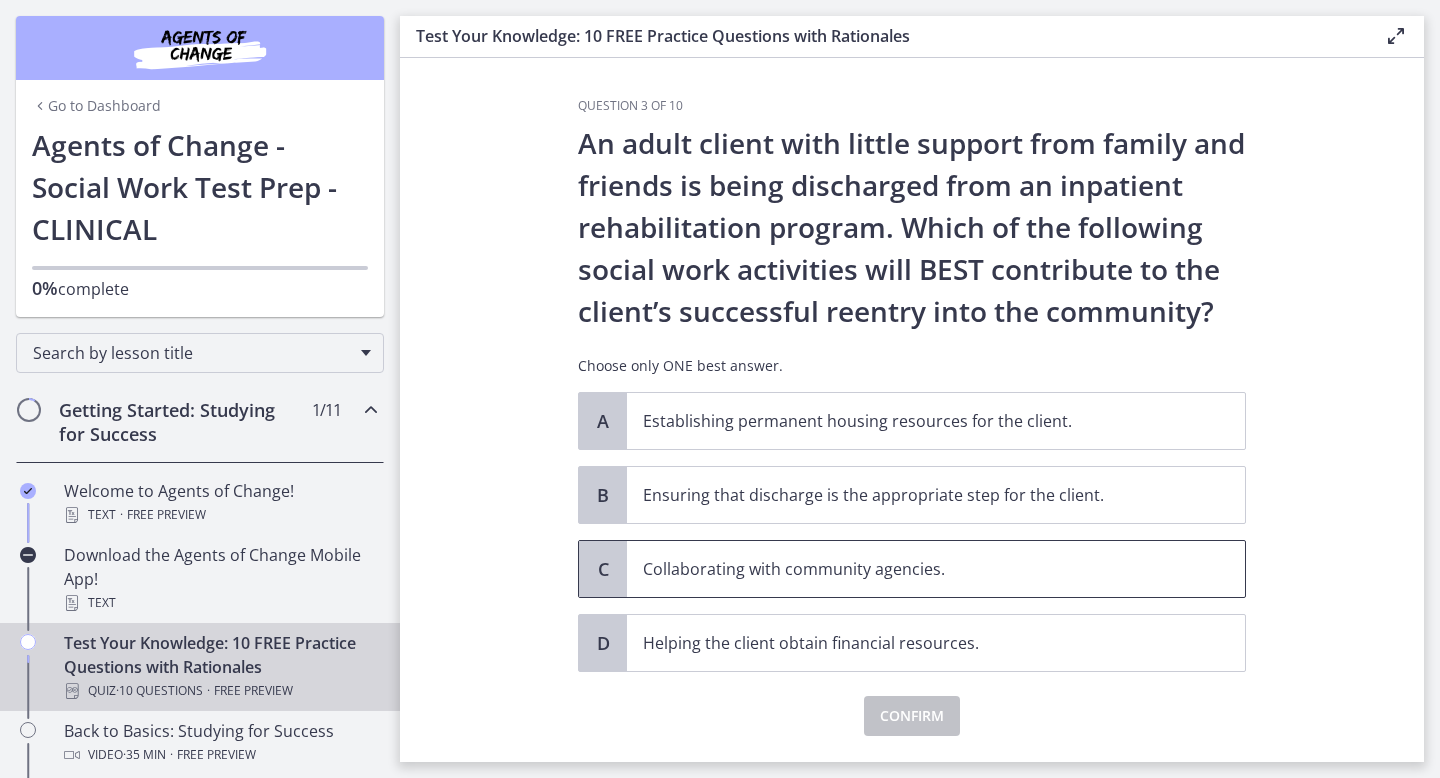 click on "Collaborating with community agencies." at bounding box center (916, 569) 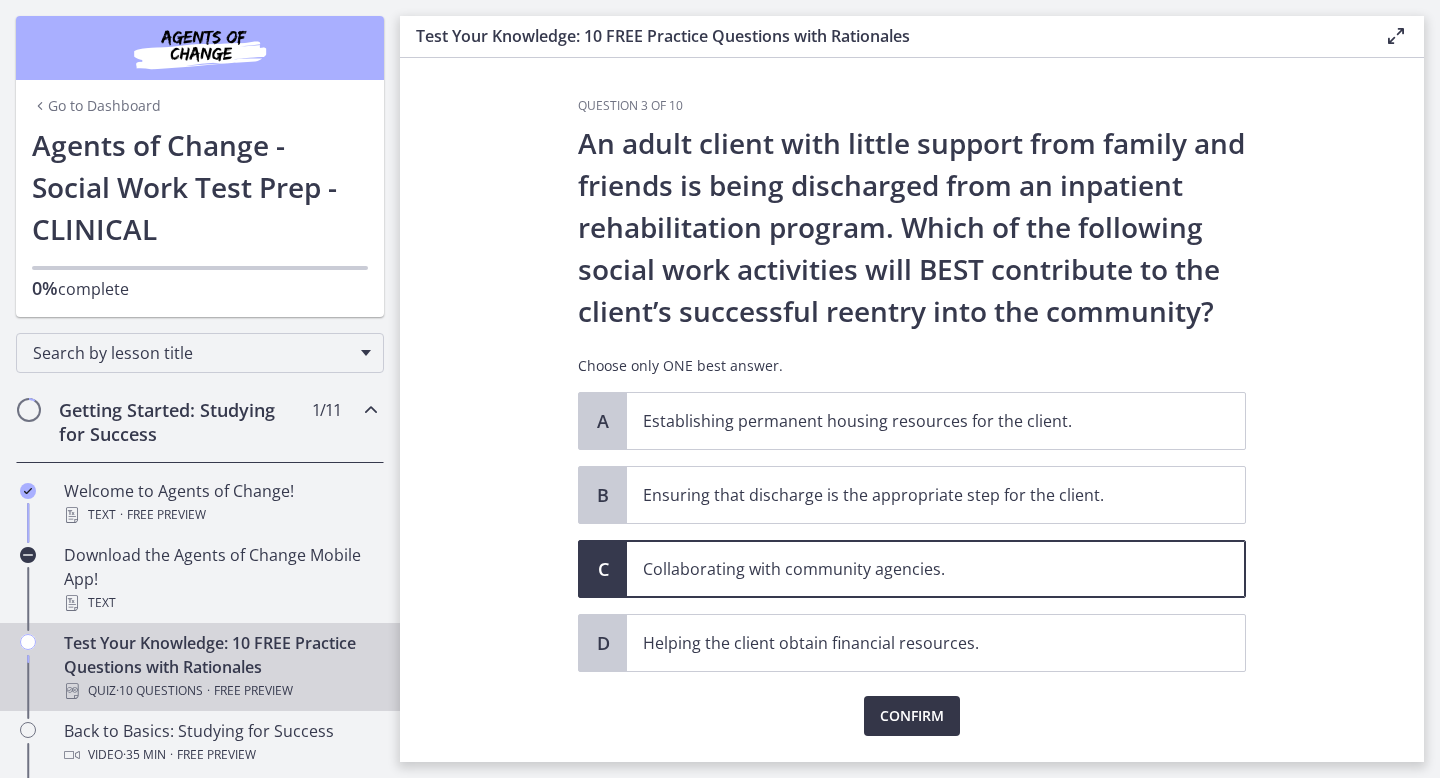 click on "Confirm" at bounding box center [912, 716] 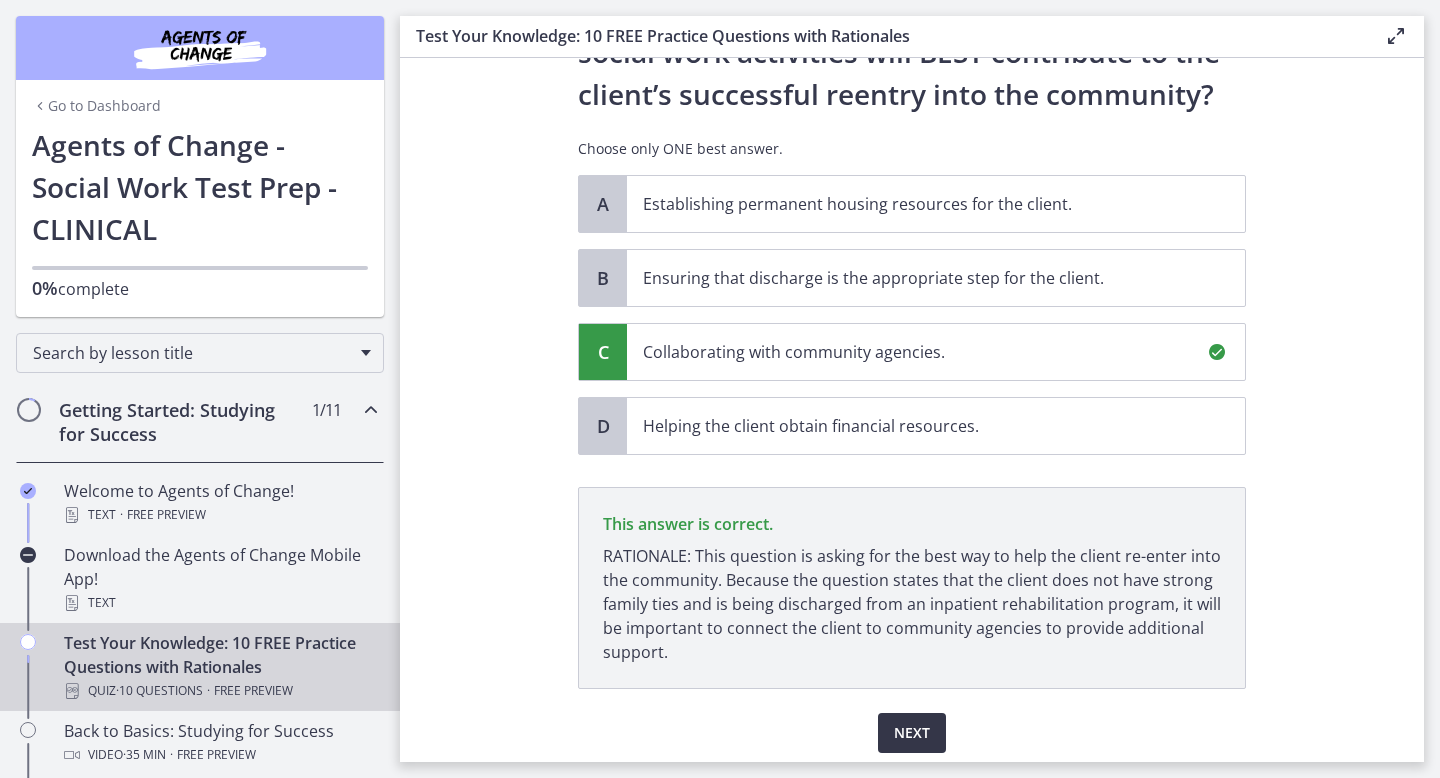 scroll, scrollTop: 288, scrollLeft: 0, axis: vertical 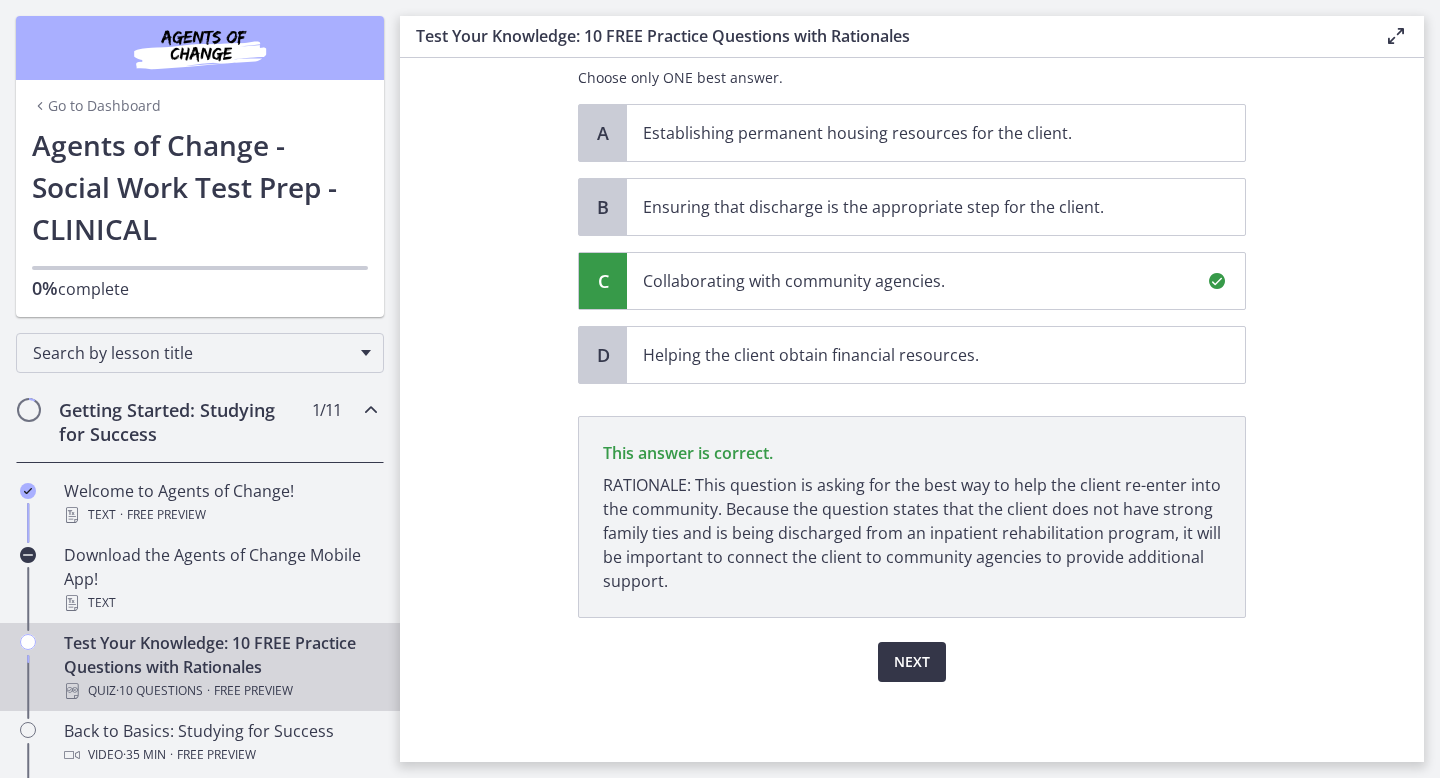 click on "Next" at bounding box center [912, 662] 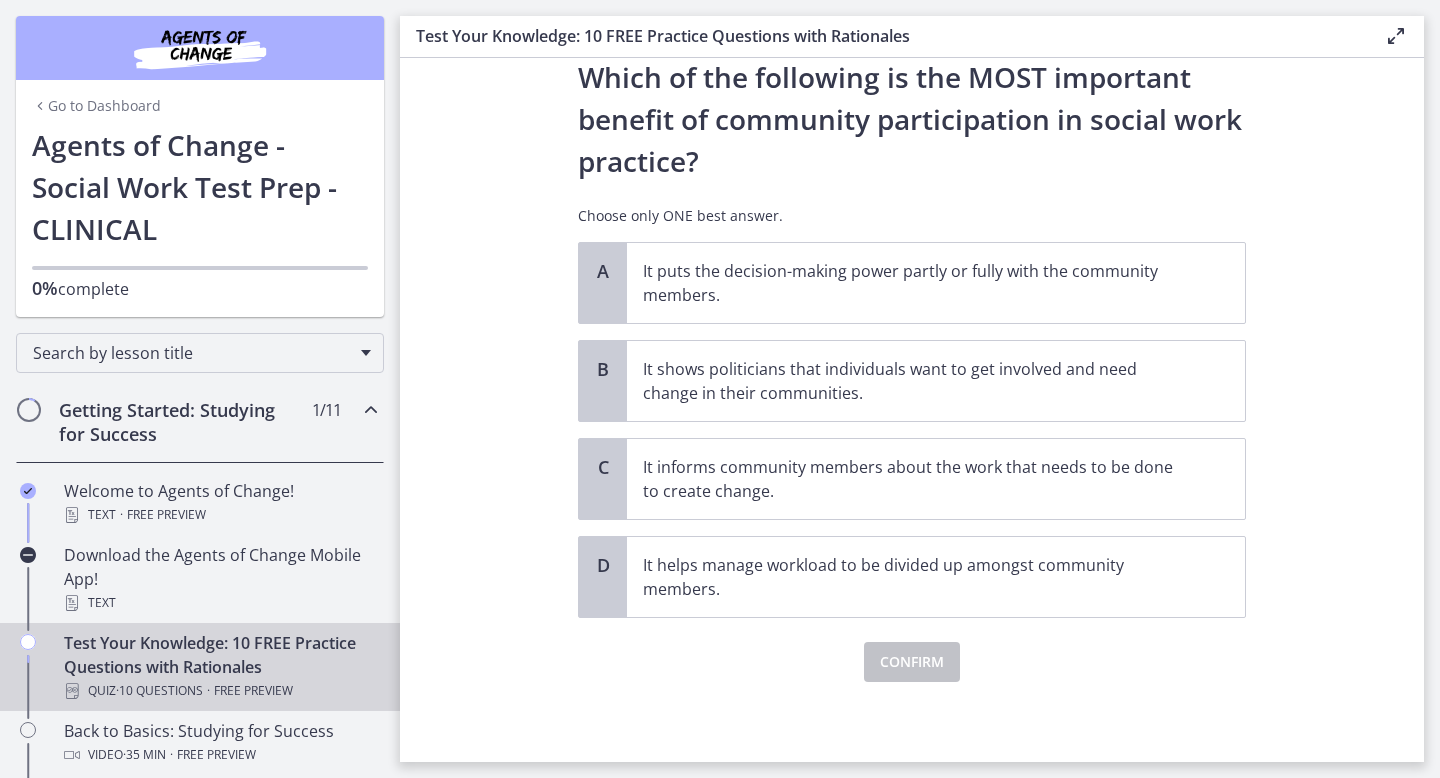 scroll, scrollTop: 0, scrollLeft: 0, axis: both 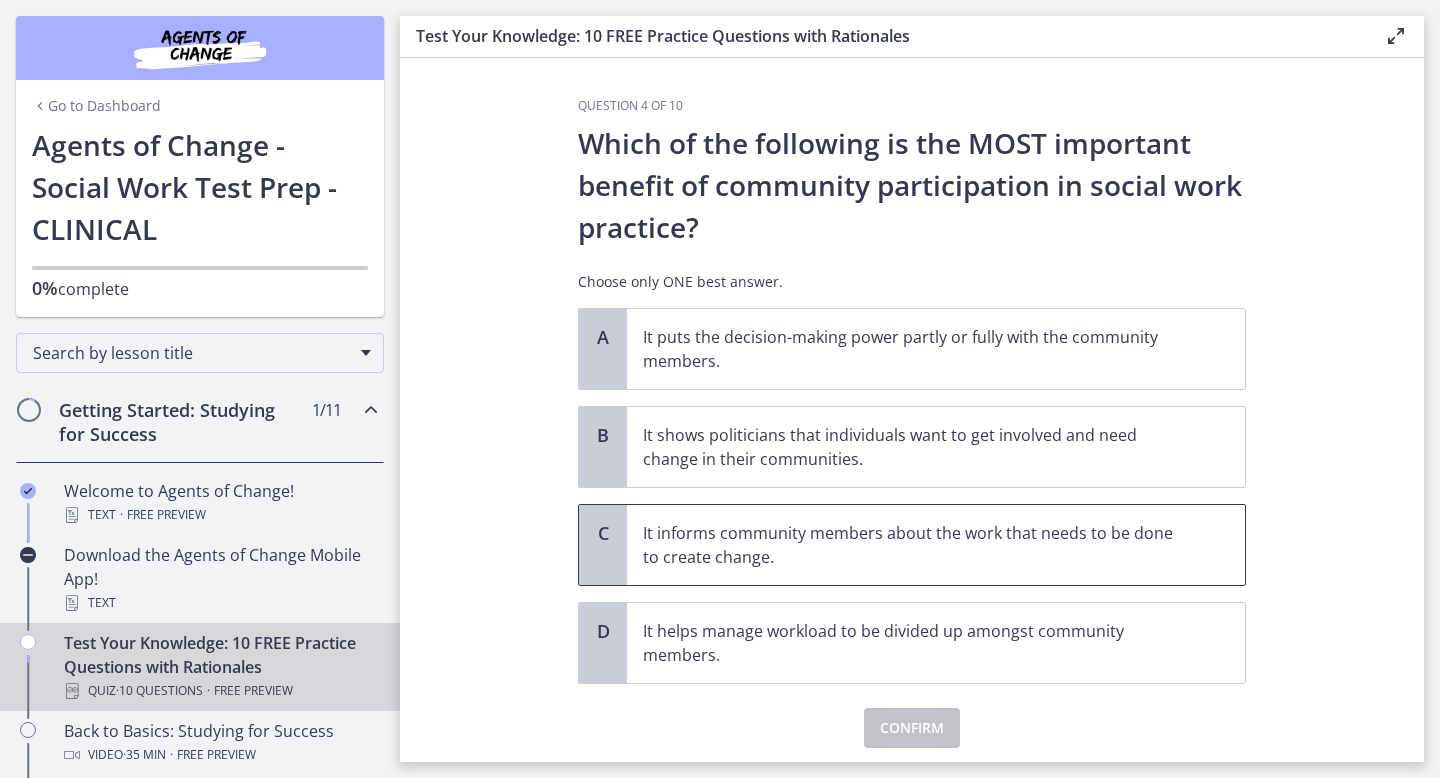 click on "It informs community members about the work that needs to be done to create change." at bounding box center (916, 545) 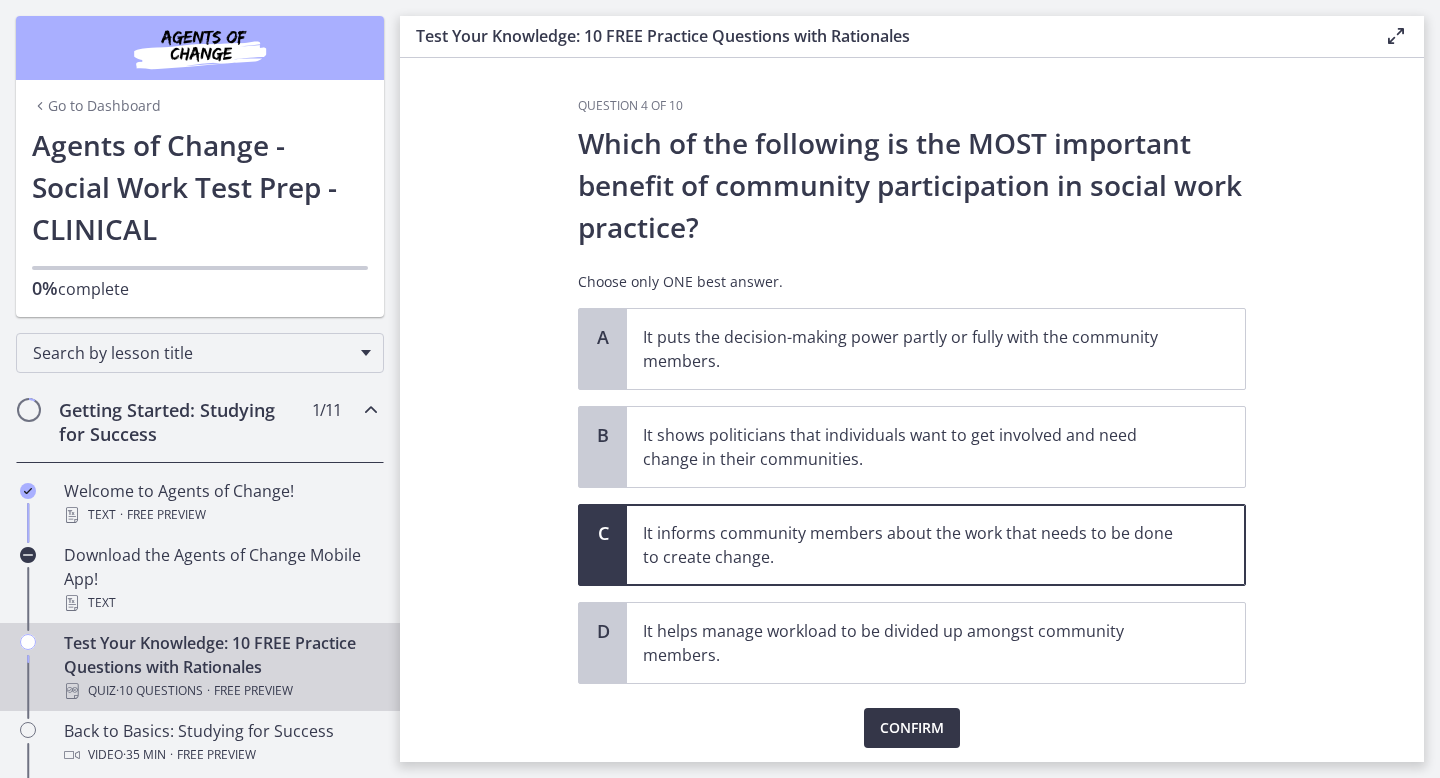 click on "Confirm" at bounding box center (912, 728) 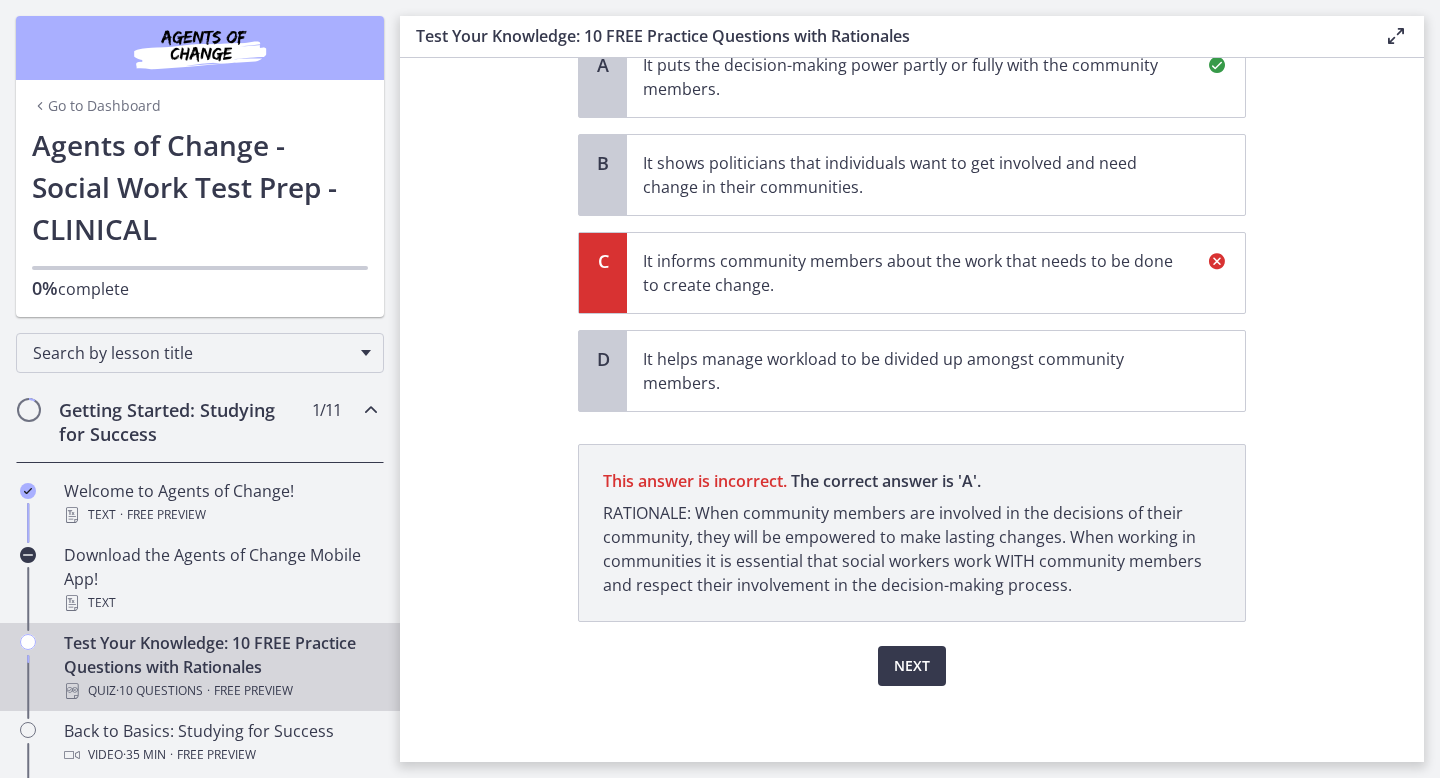 scroll, scrollTop: 276, scrollLeft: 0, axis: vertical 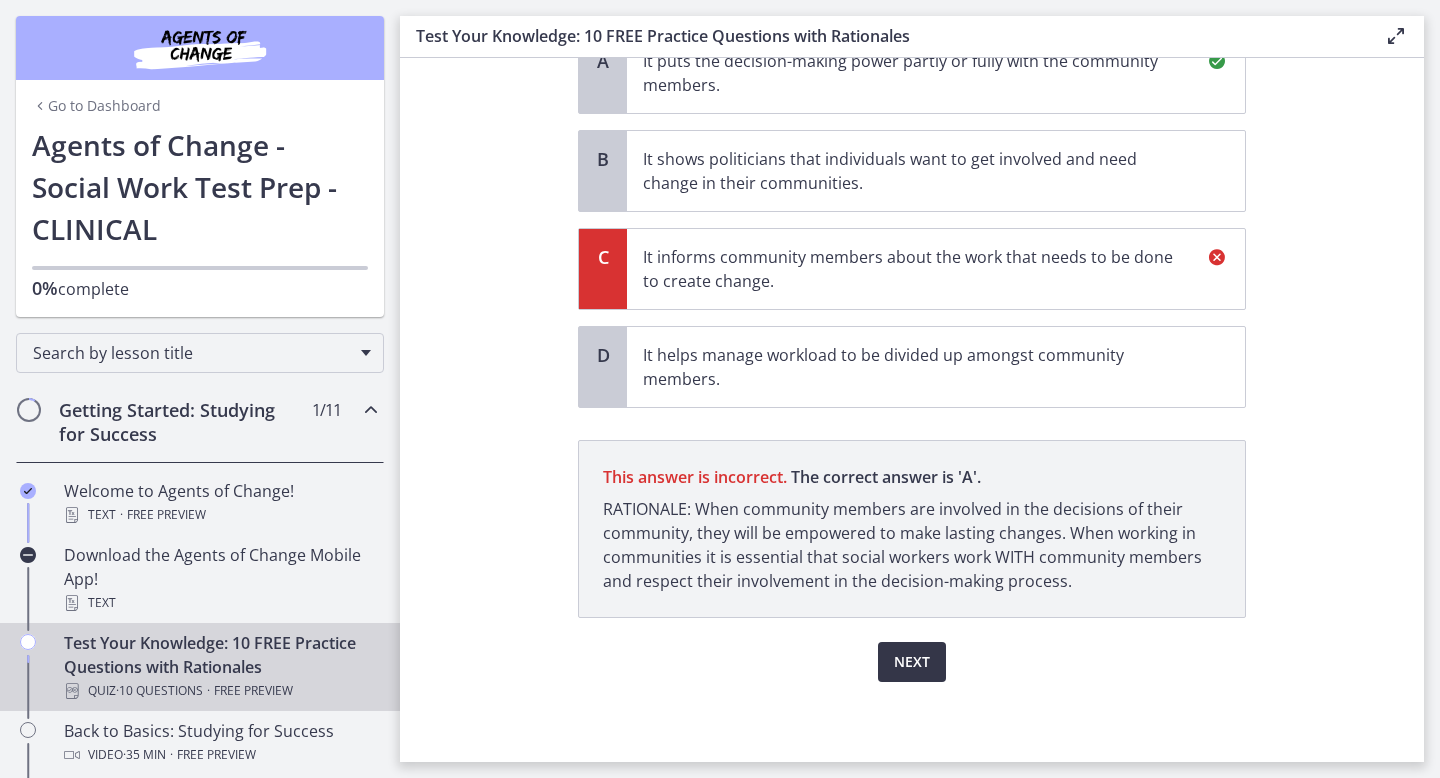 click on "Next" at bounding box center (912, 662) 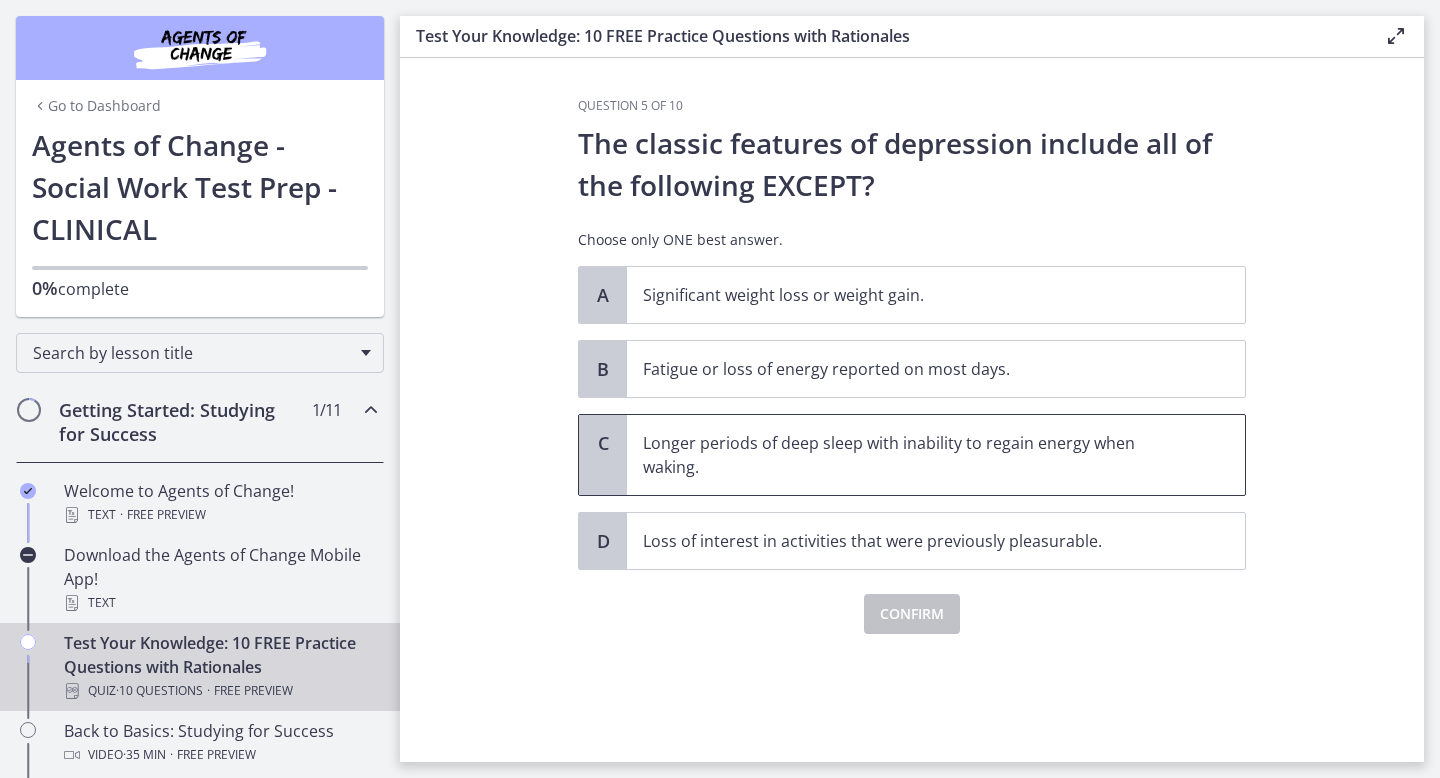 click on "Longer periods of deep sleep with inability to regain energy when waking." at bounding box center (936, 455) 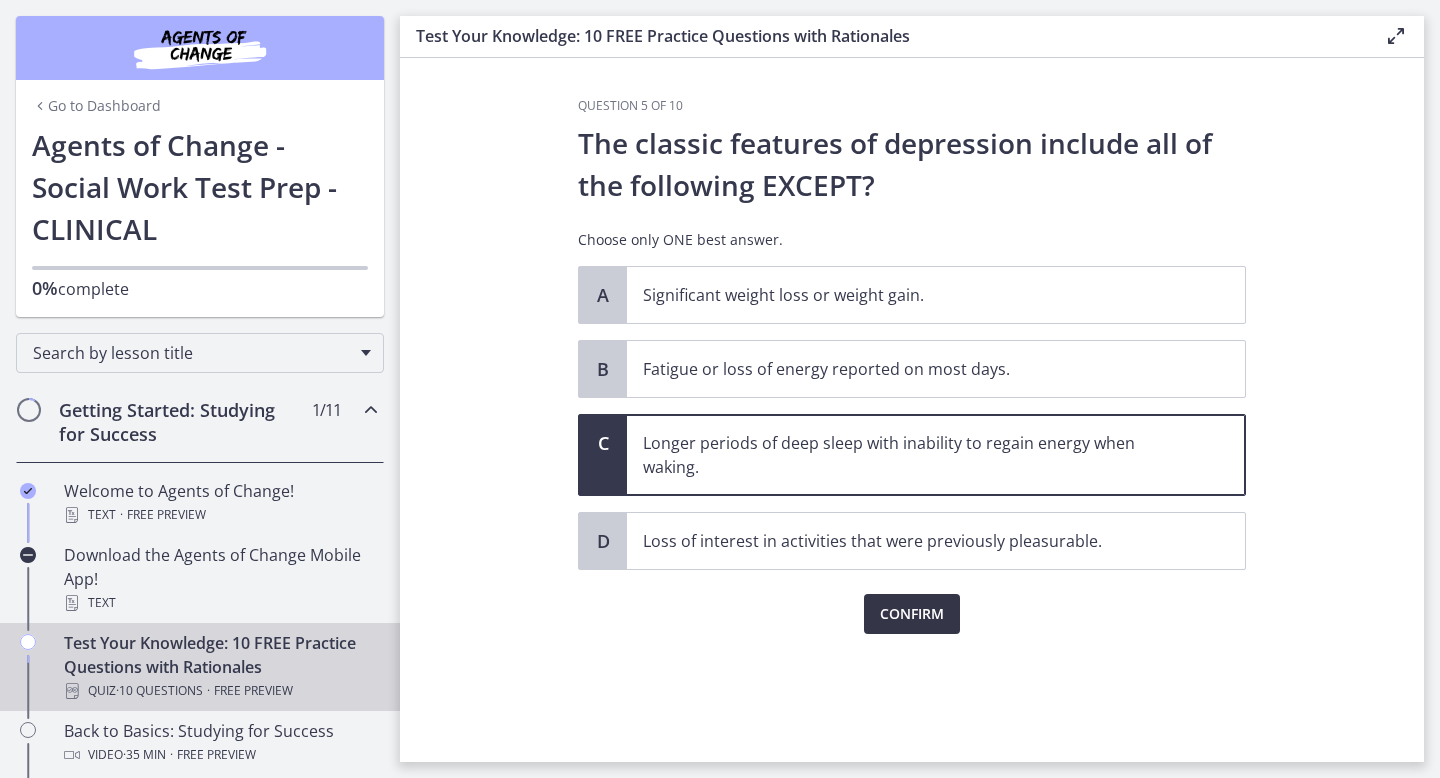 click on "Confirm" at bounding box center [912, 614] 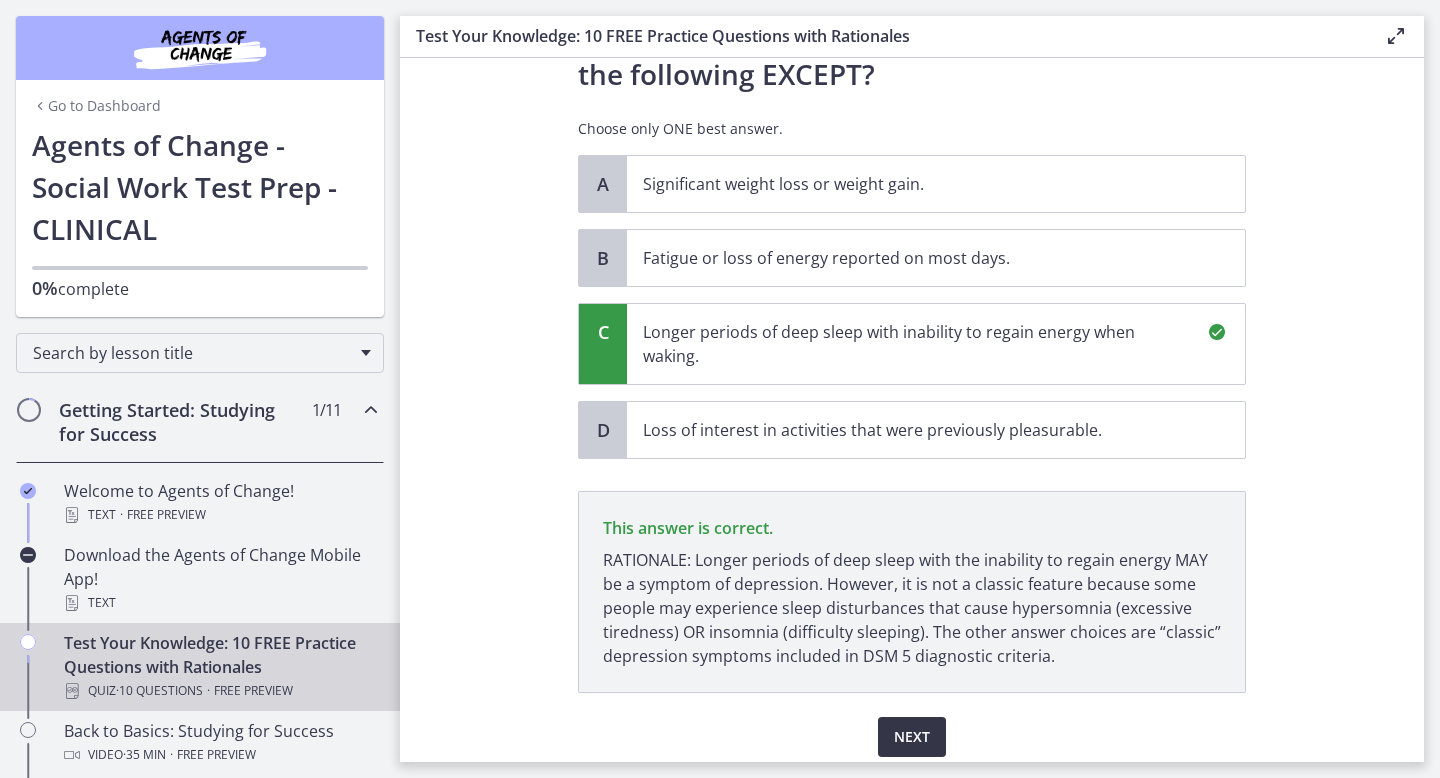 scroll, scrollTop: 186, scrollLeft: 0, axis: vertical 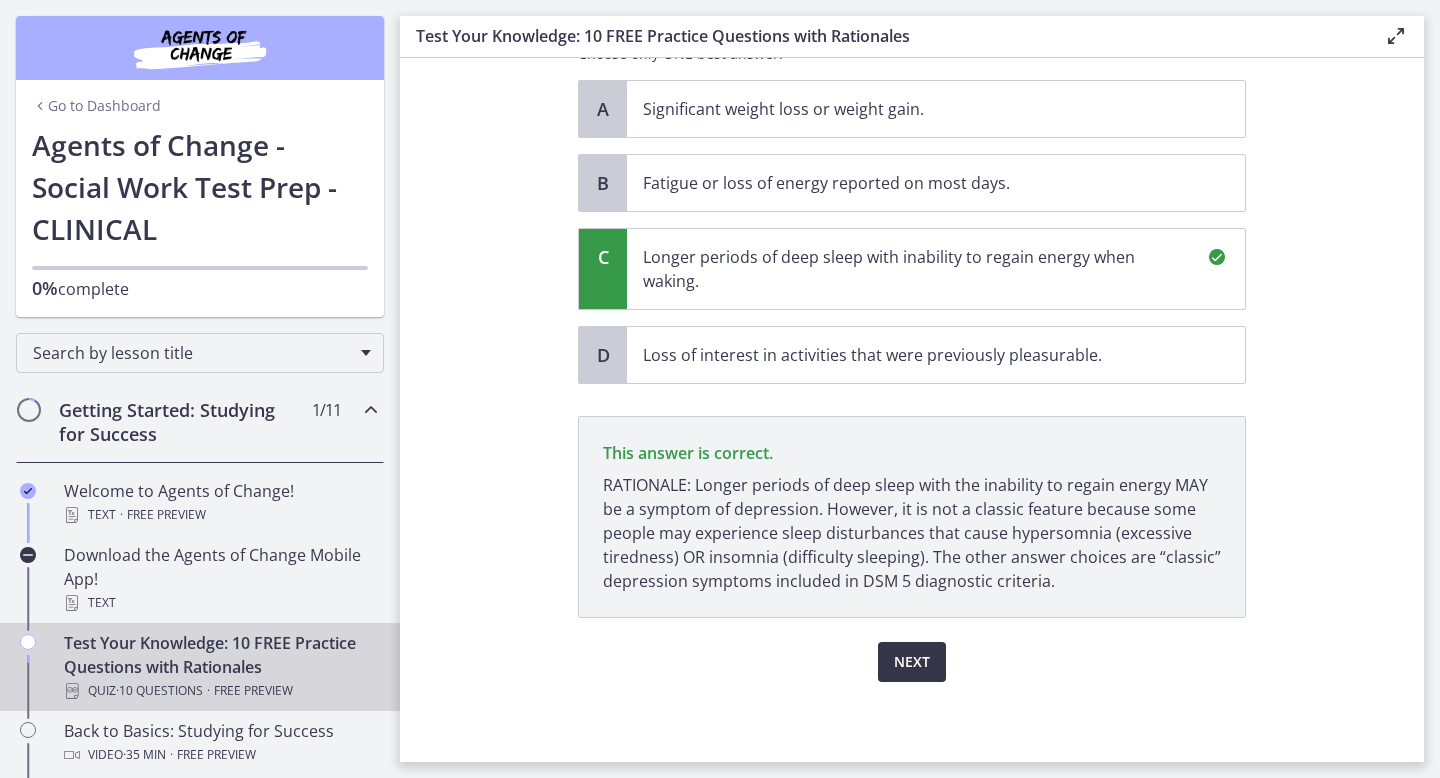 click on "Next" at bounding box center (912, 662) 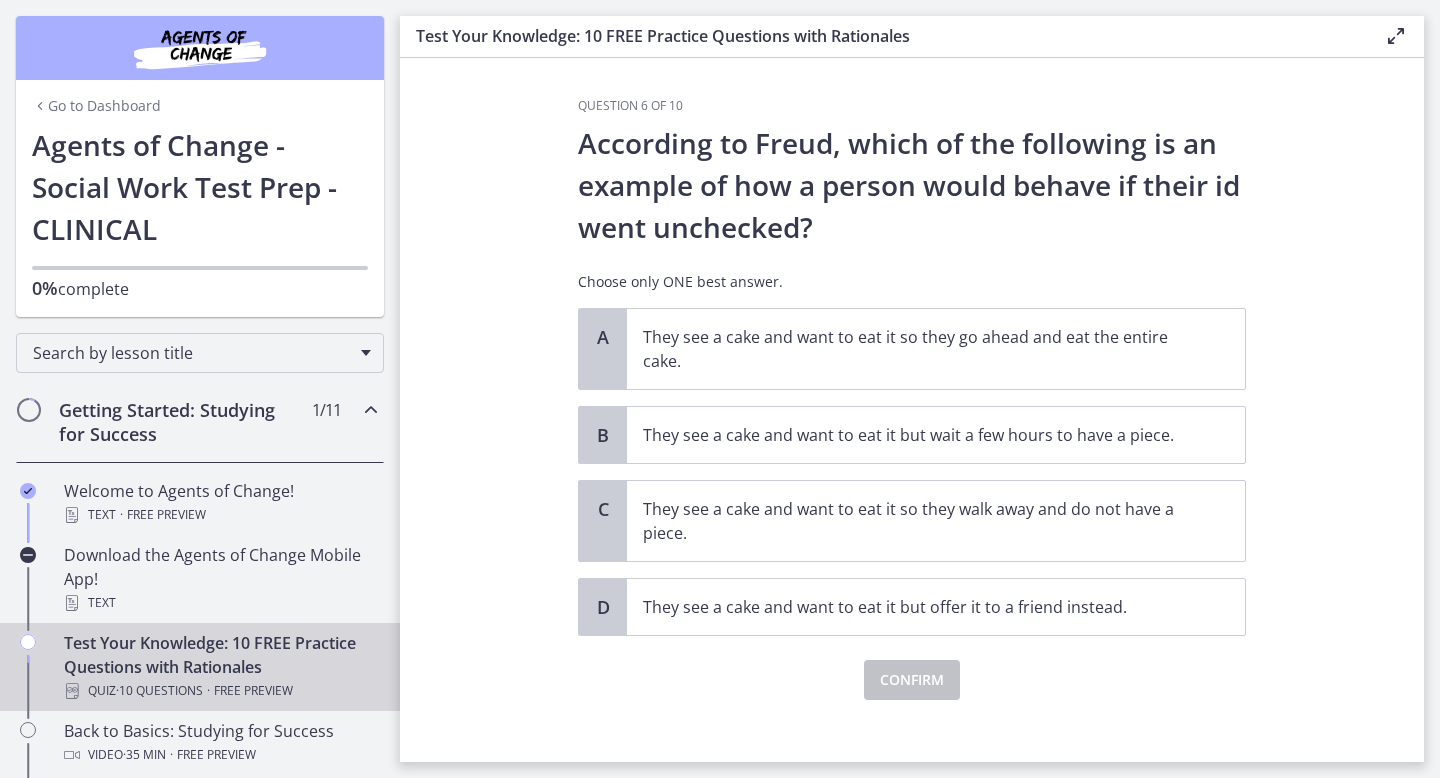 scroll, scrollTop: 18, scrollLeft: 0, axis: vertical 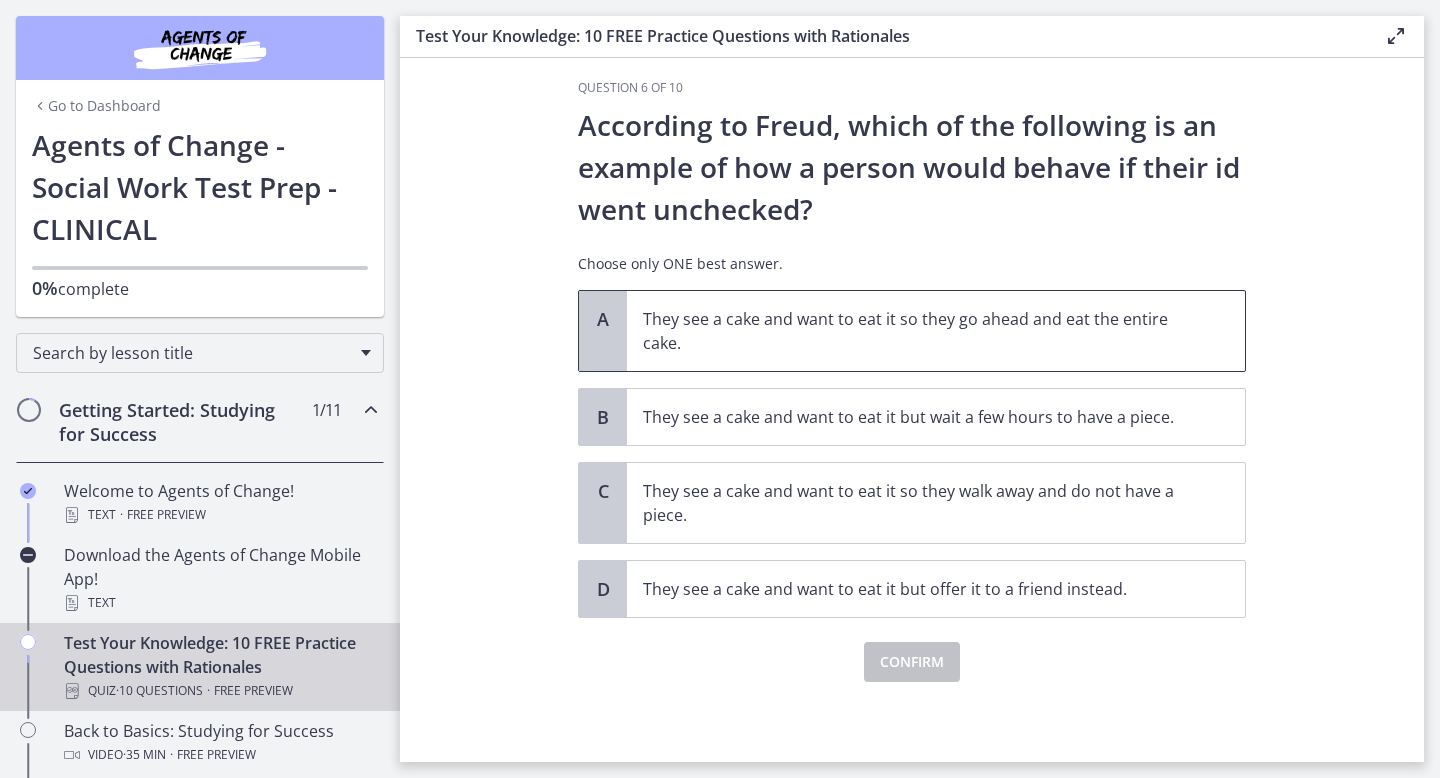 click on "They see a cake and want to eat it so they go ahead and eat the entire cake." at bounding box center (916, 331) 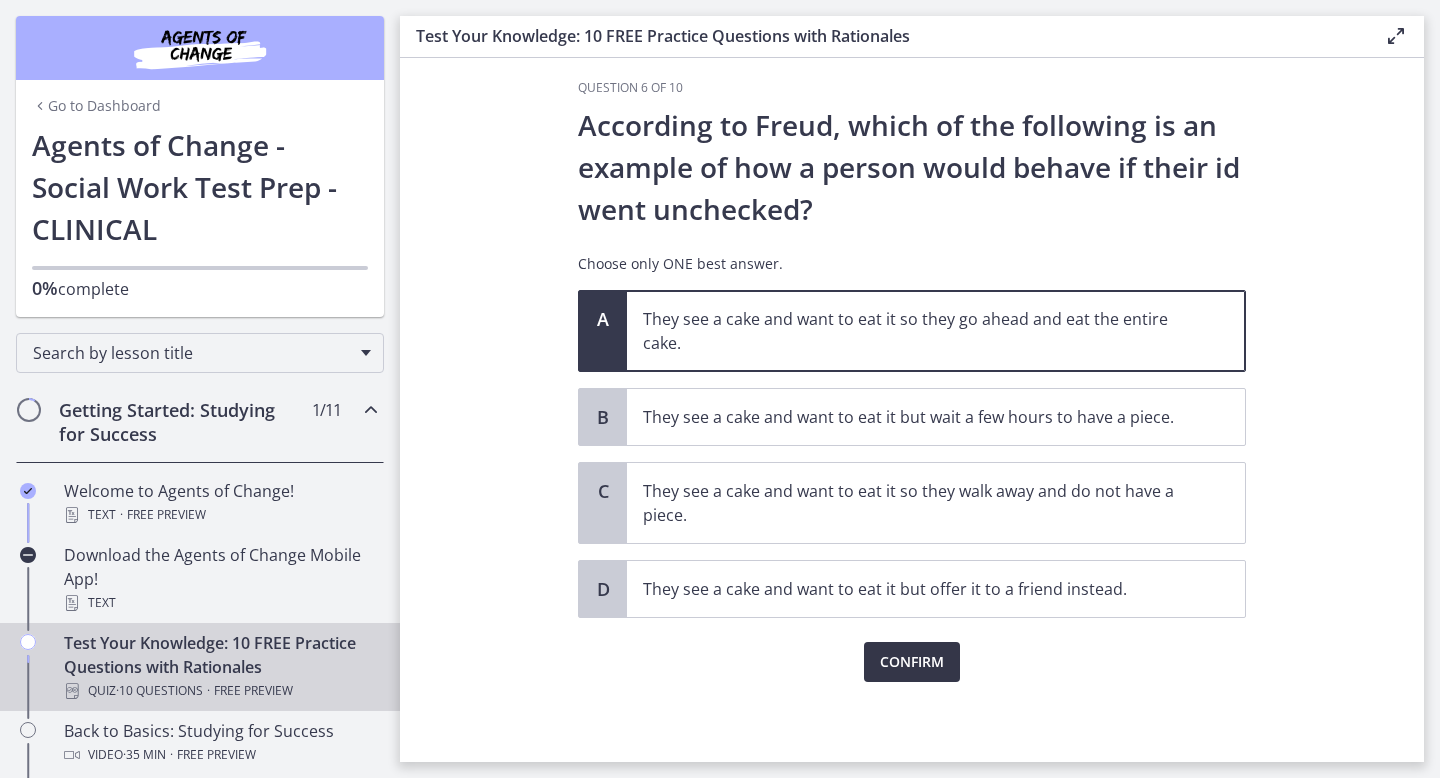 click on "Confirm" at bounding box center [912, 662] 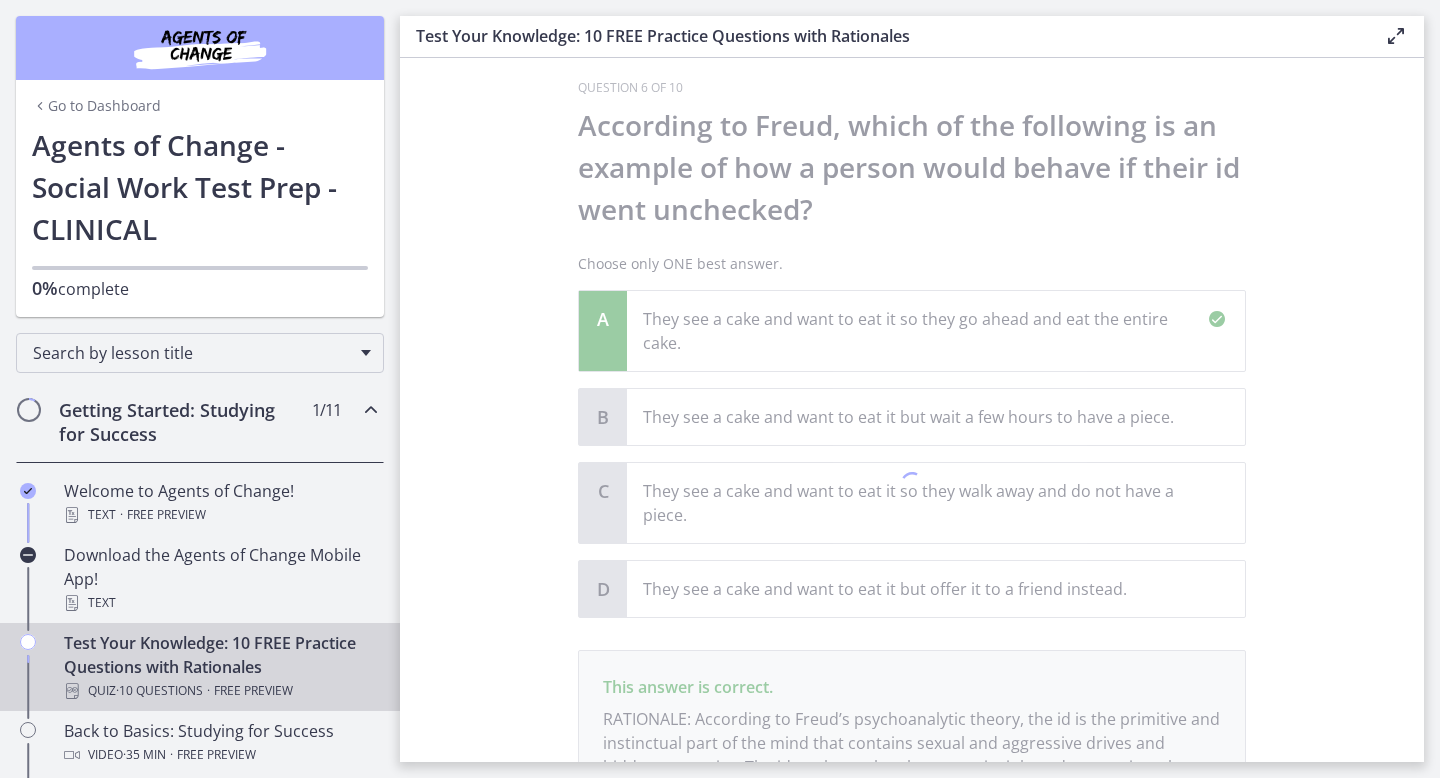 scroll, scrollTop: 228, scrollLeft: 0, axis: vertical 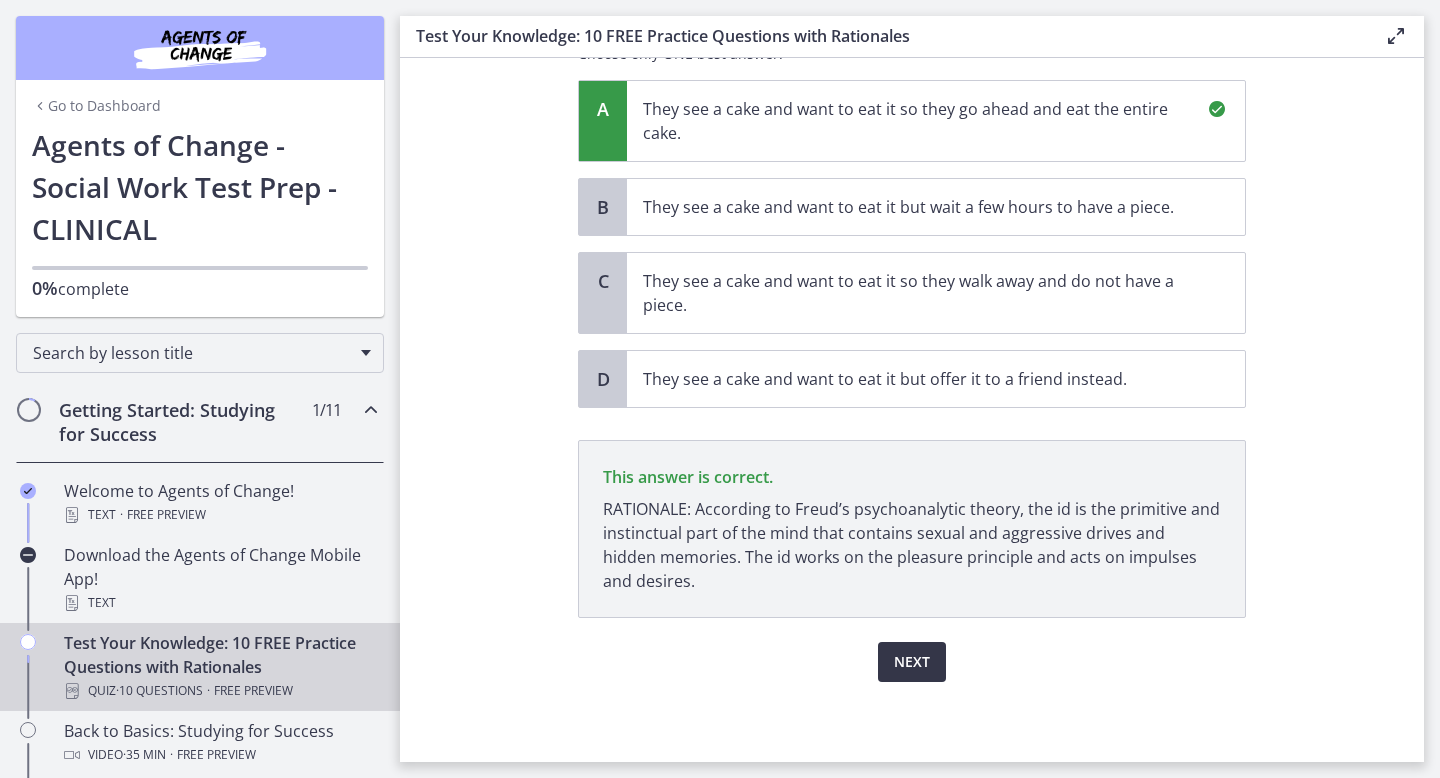 click on "Next" at bounding box center (912, 662) 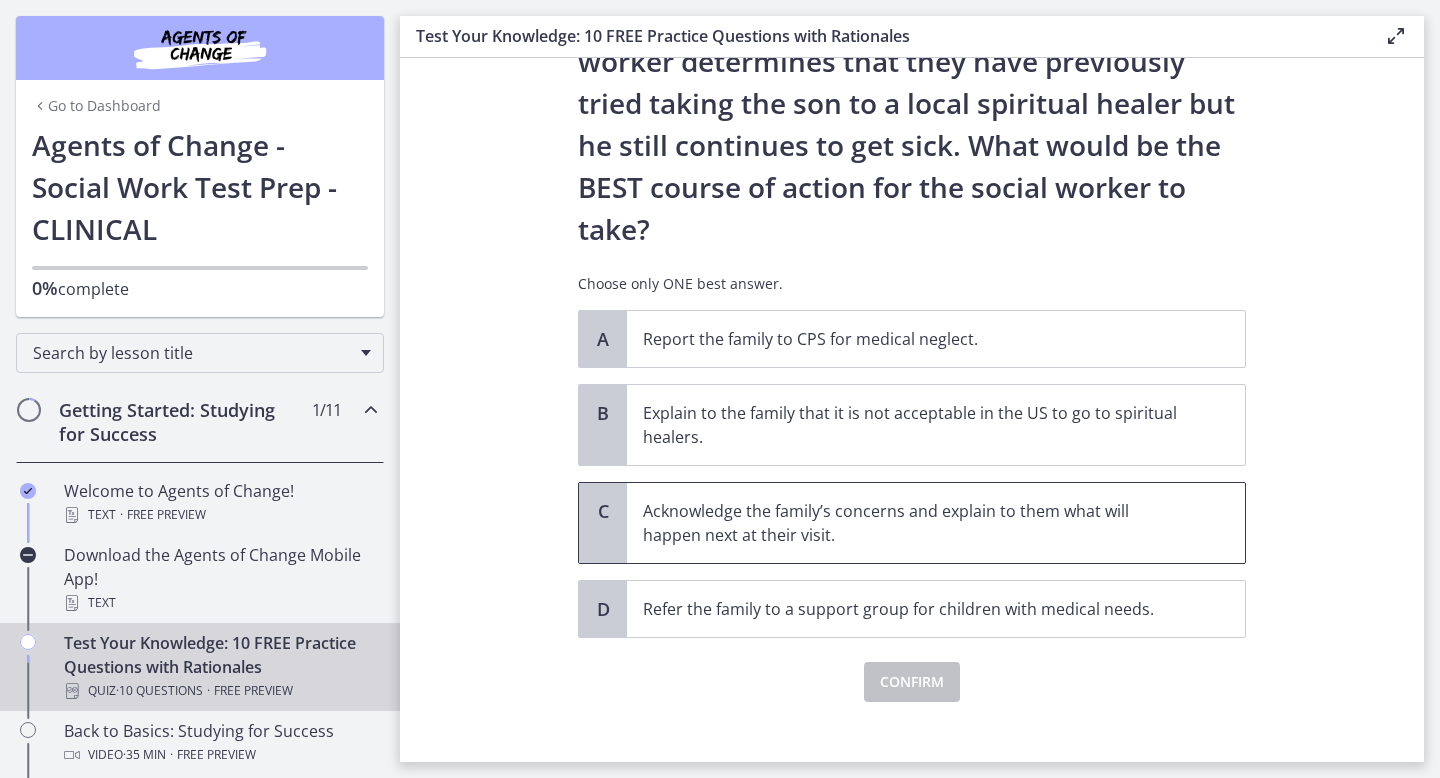 scroll, scrollTop: 354, scrollLeft: 0, axis: vertical 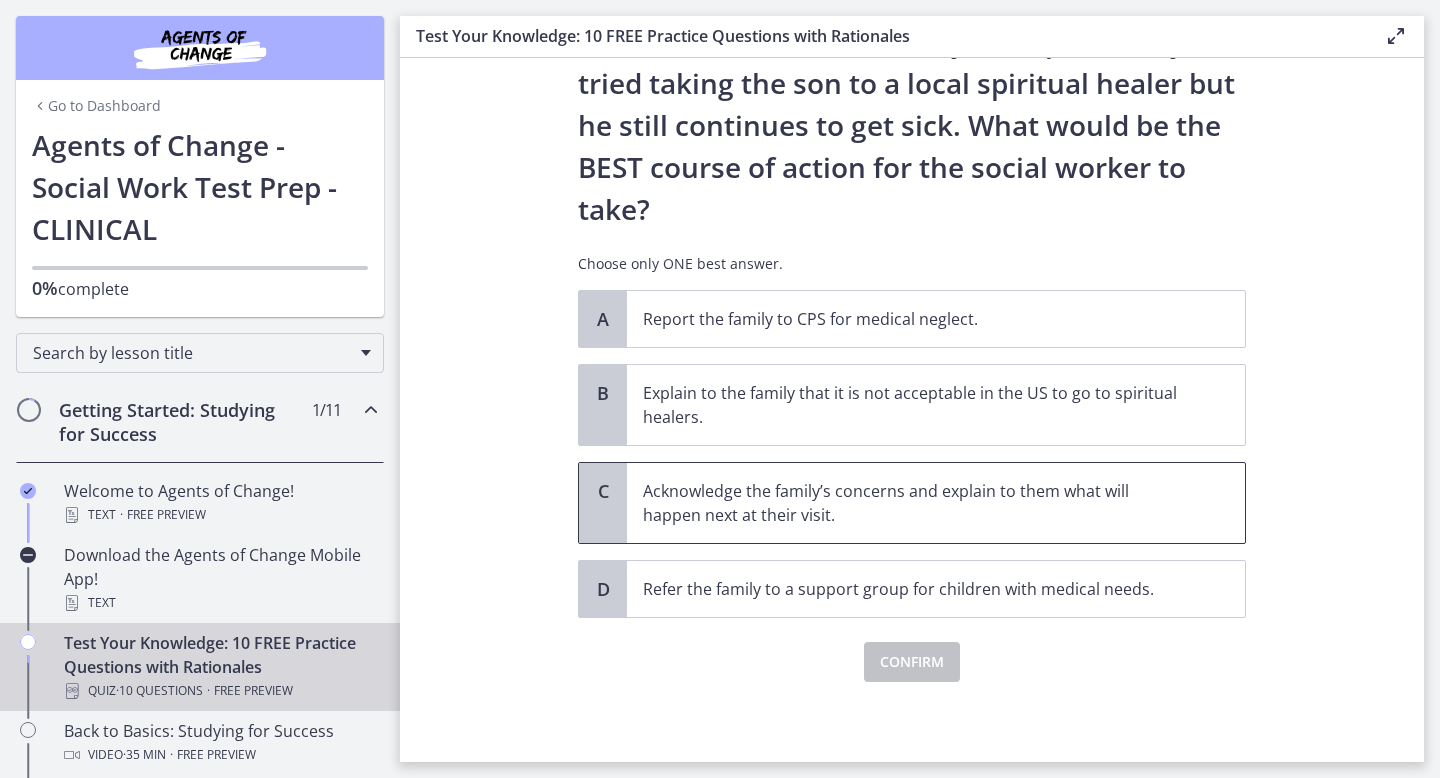click on "Acknowledge the family’s concerns and explain to them what will happen next at their visit." at bounding box center [916, 503] 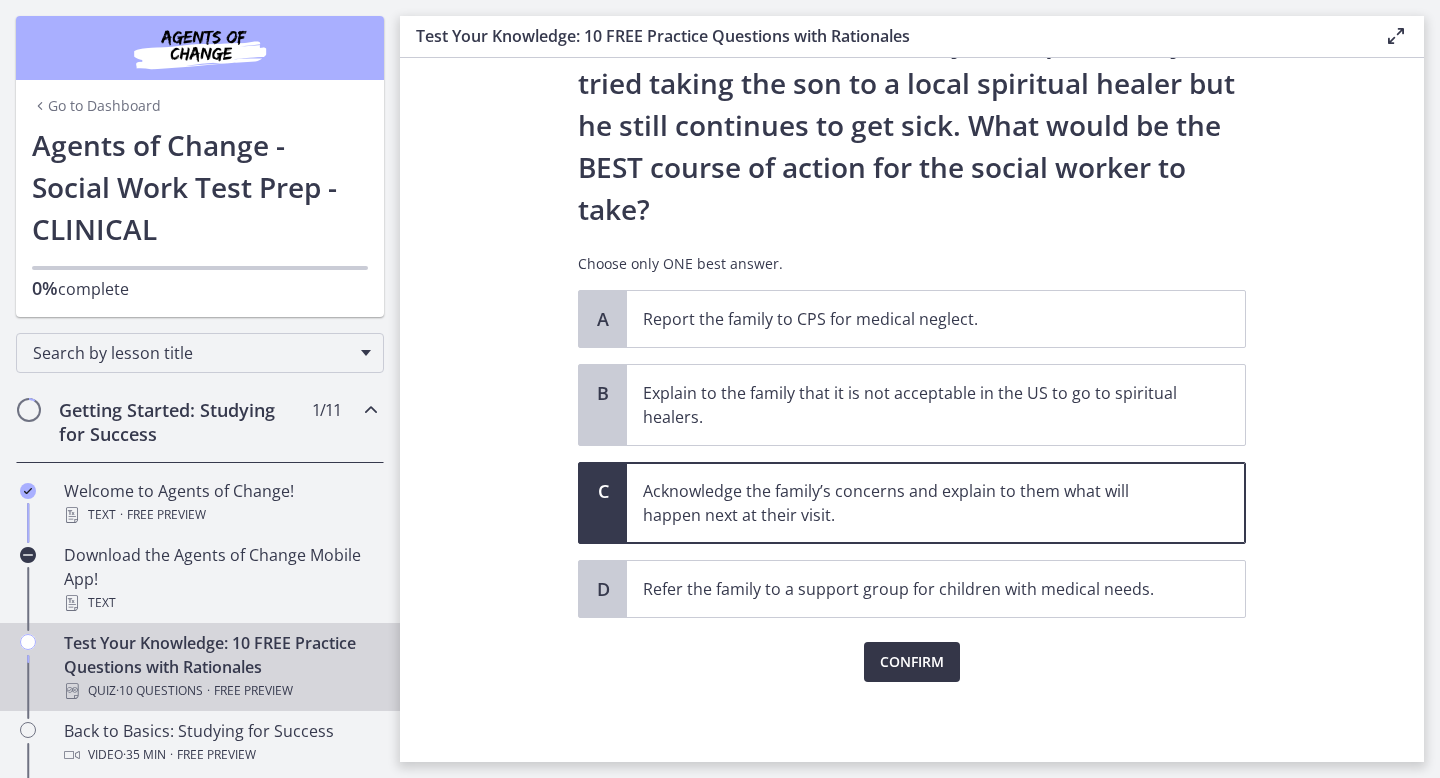 click on "Confirm" at bounding box center (912, 662) 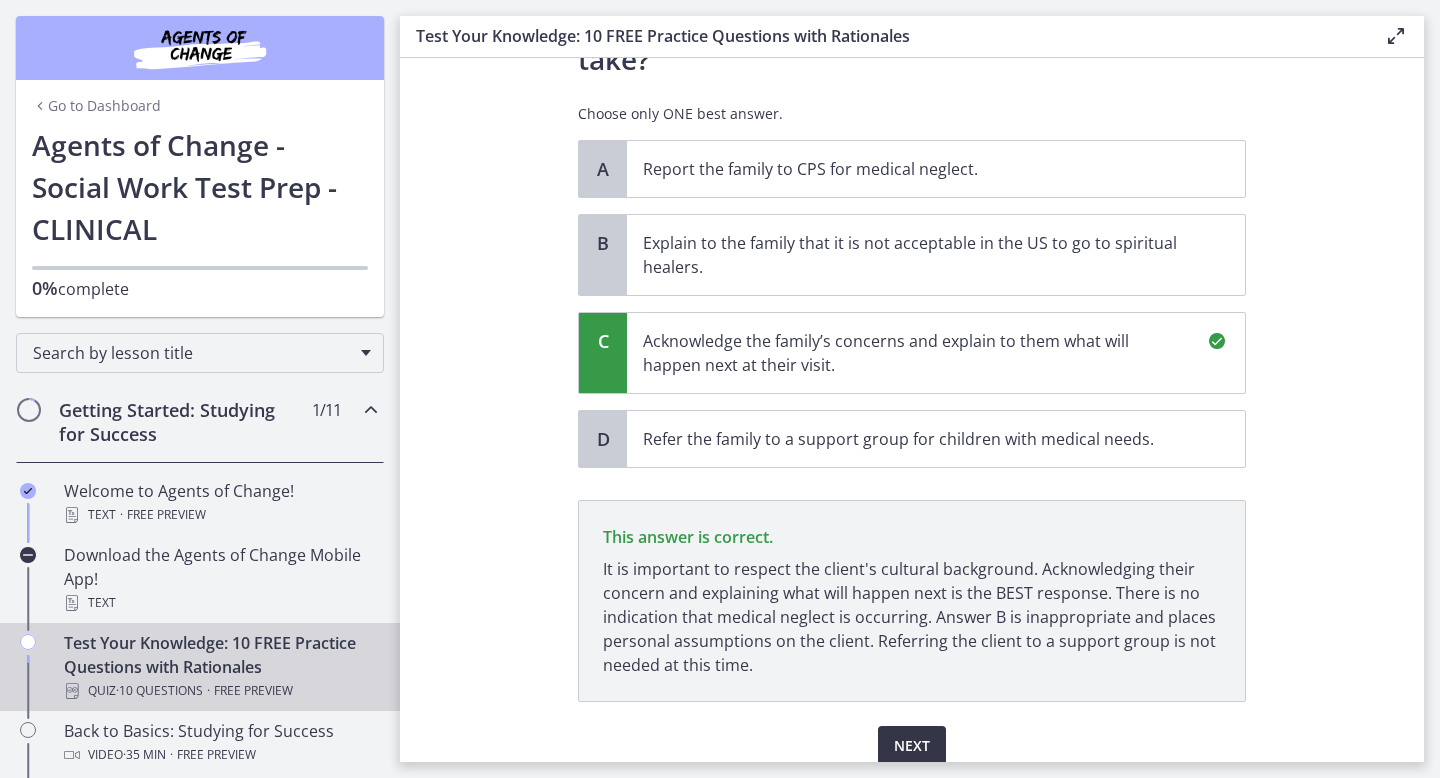 scroll, scrollTop: 588, scrollLeft: 0, axis: vertical 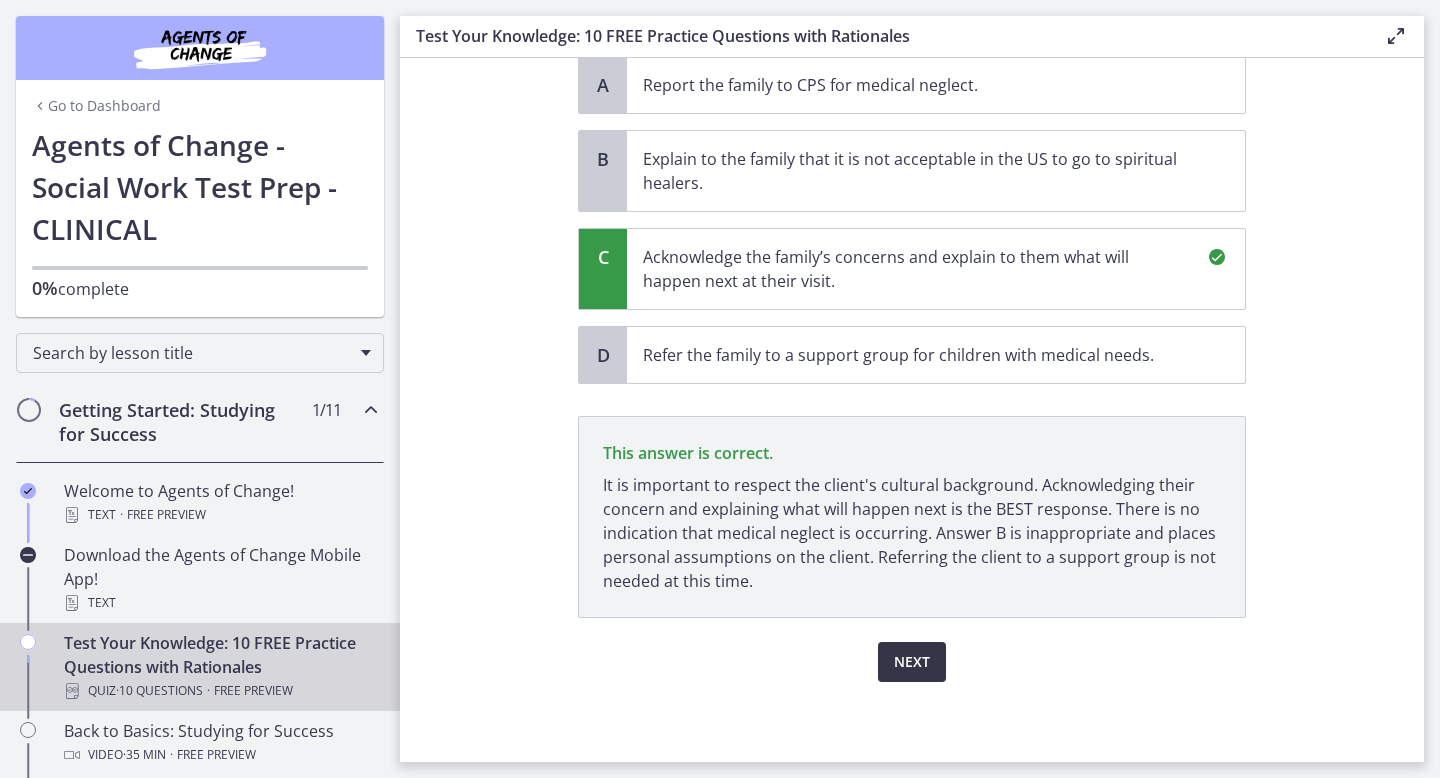 click on "Next" at bounding box center [912, 662] 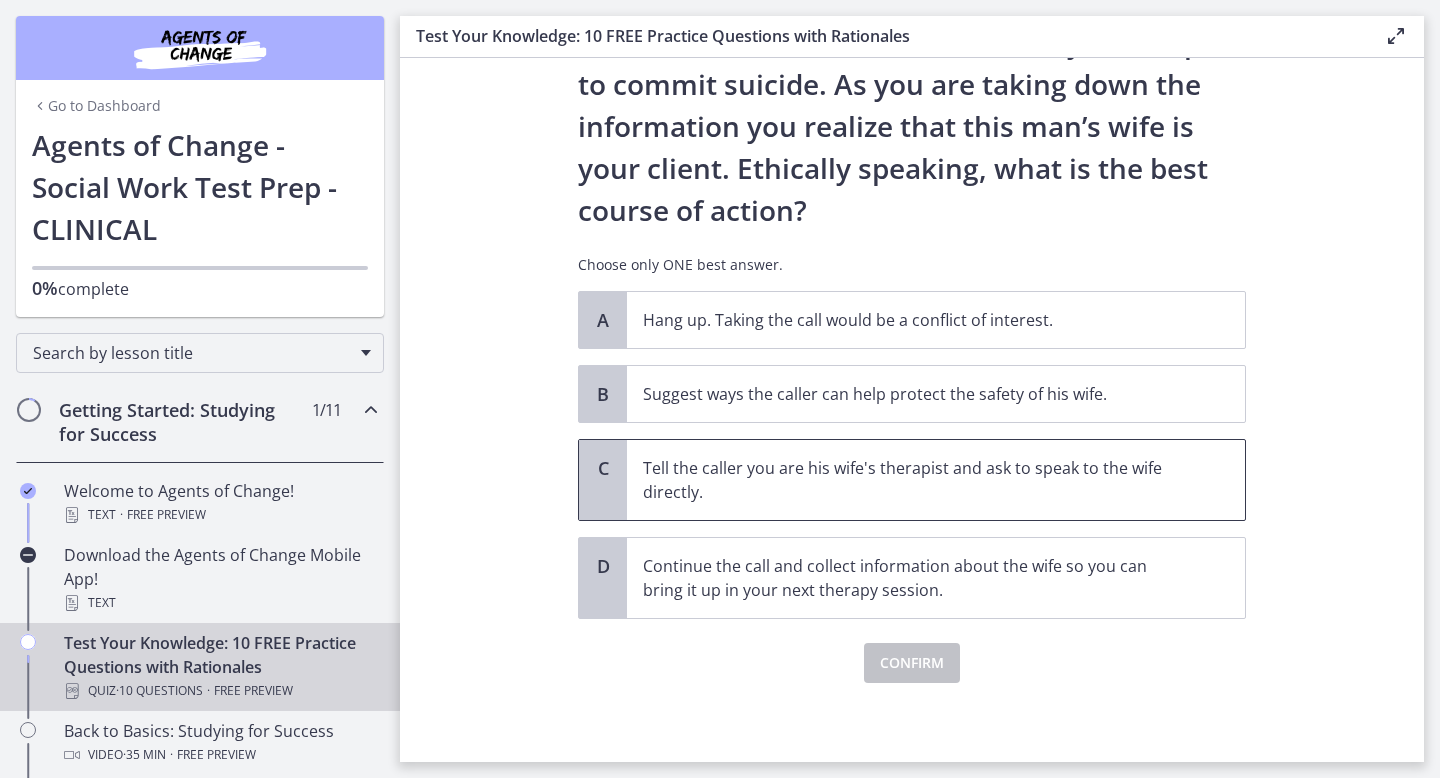 scroll, scrollTop: 228, scrollLeft: 0, axis: vertical 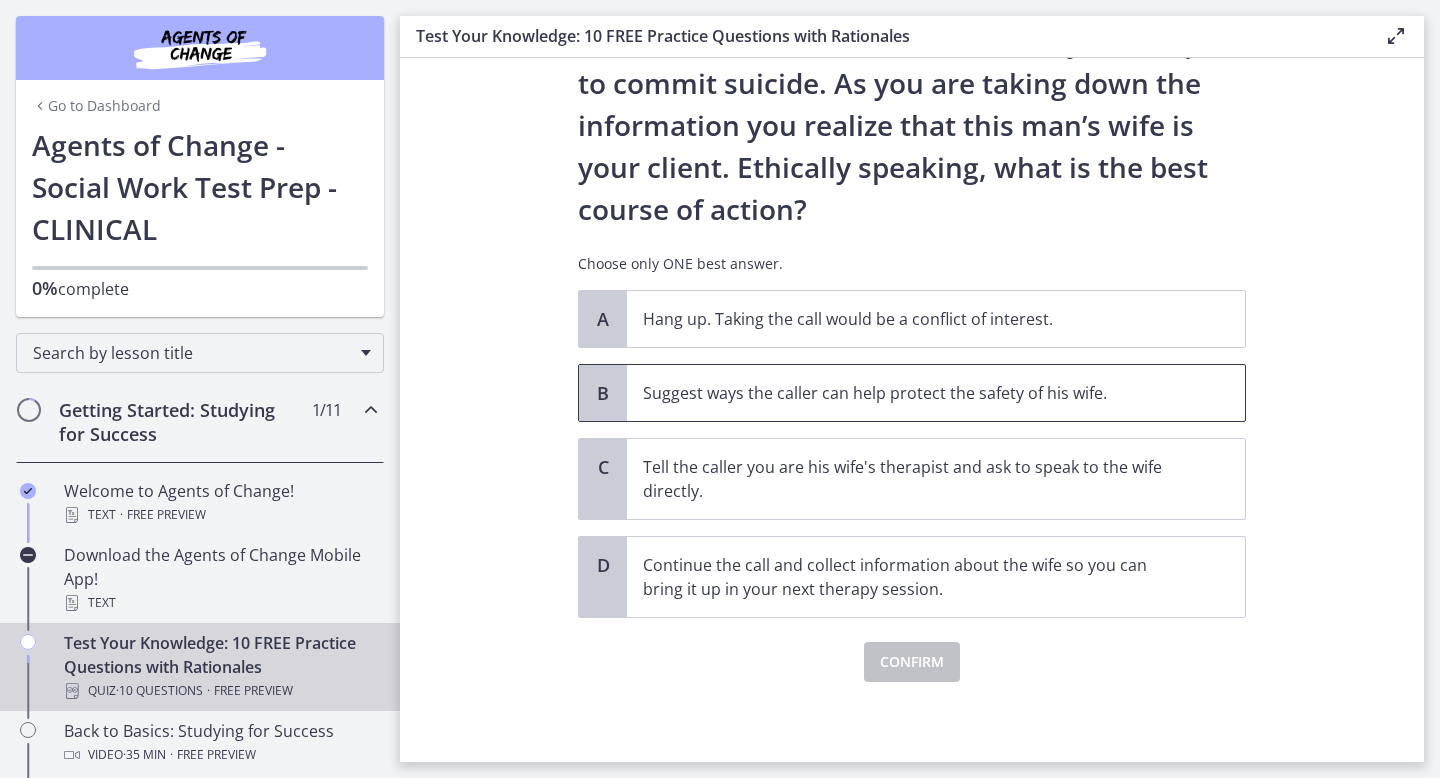 click on "Suggest ways the caller can help protect the safety of his wife." at bounding box center (916, 393) 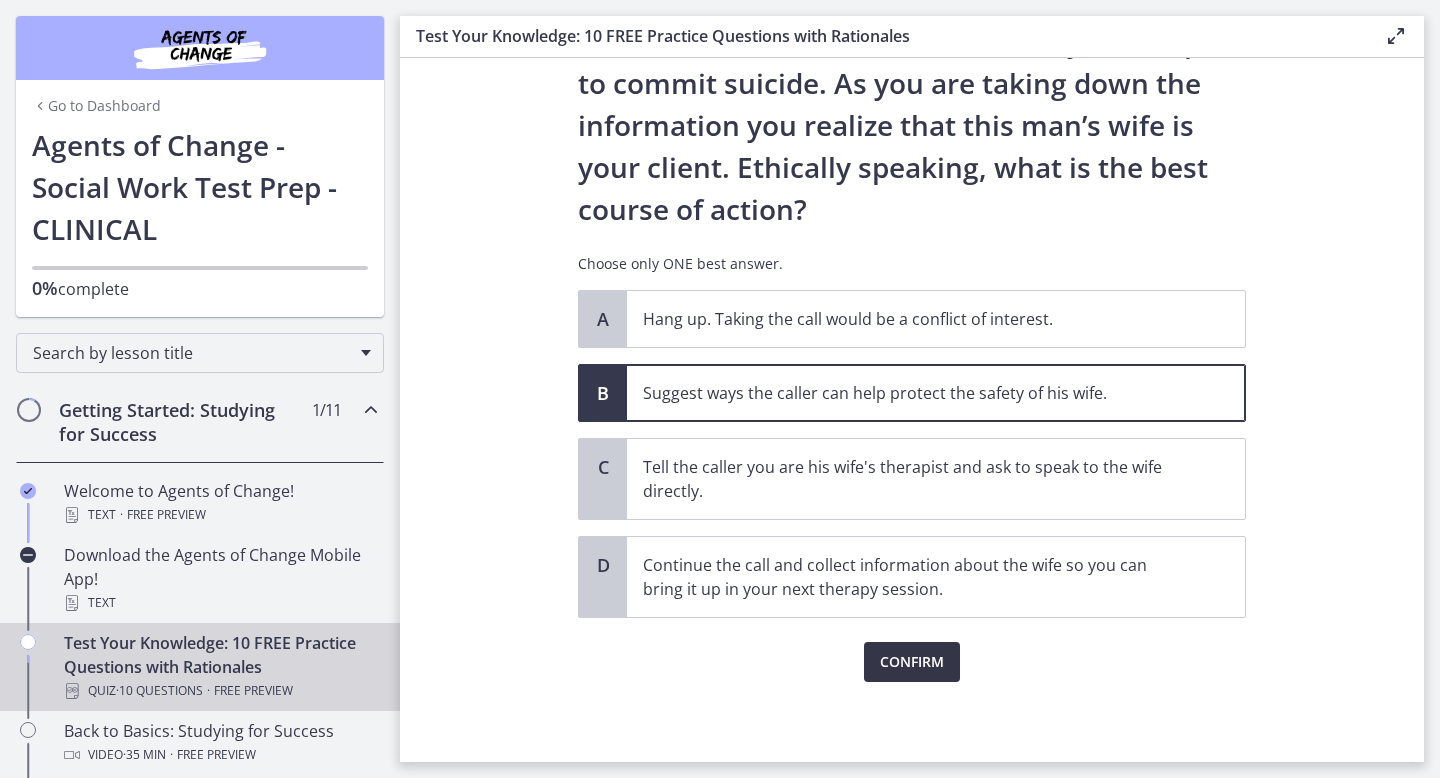 click on "Confirm" at bounding box center [912, 662] 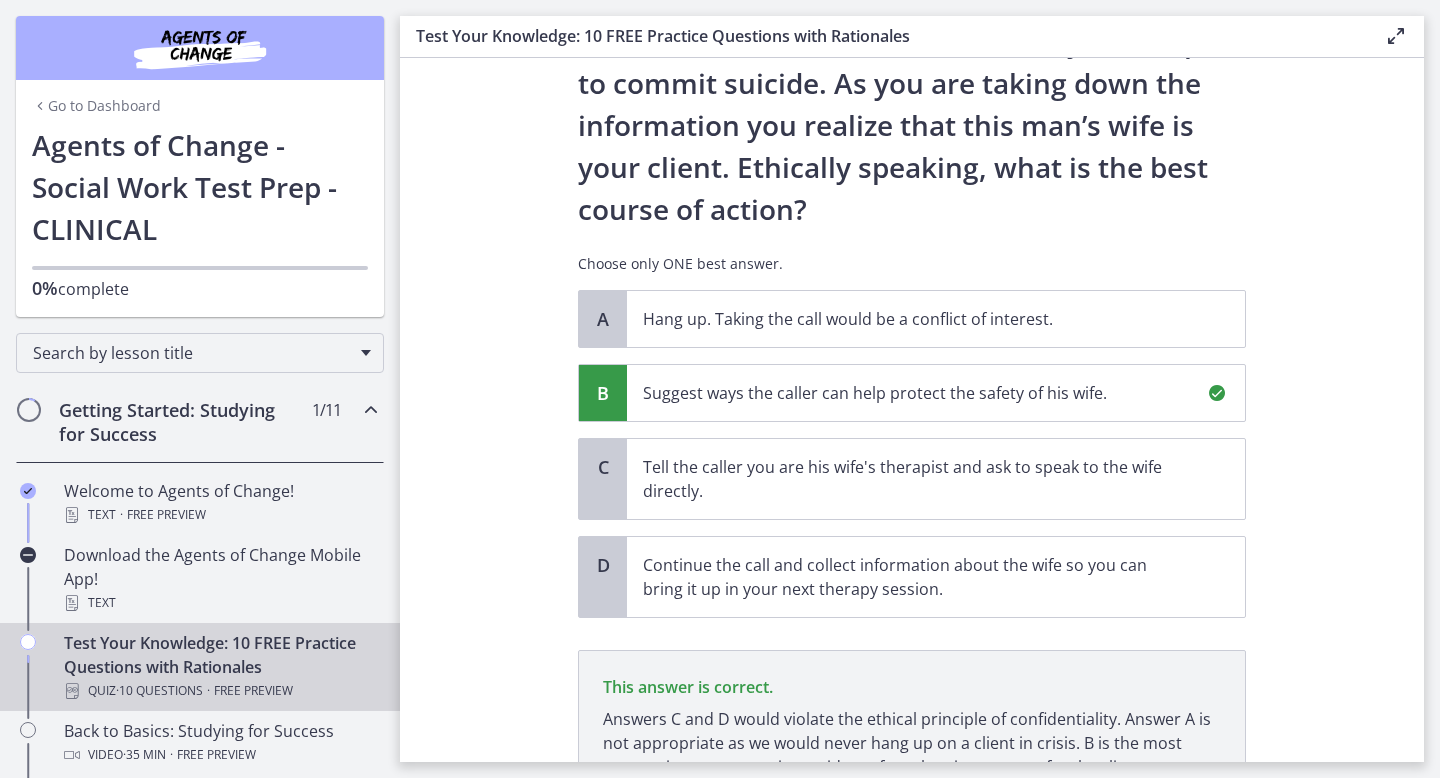 scroll, scrollTop: 414, scrollLeft: 0, axis: vertical 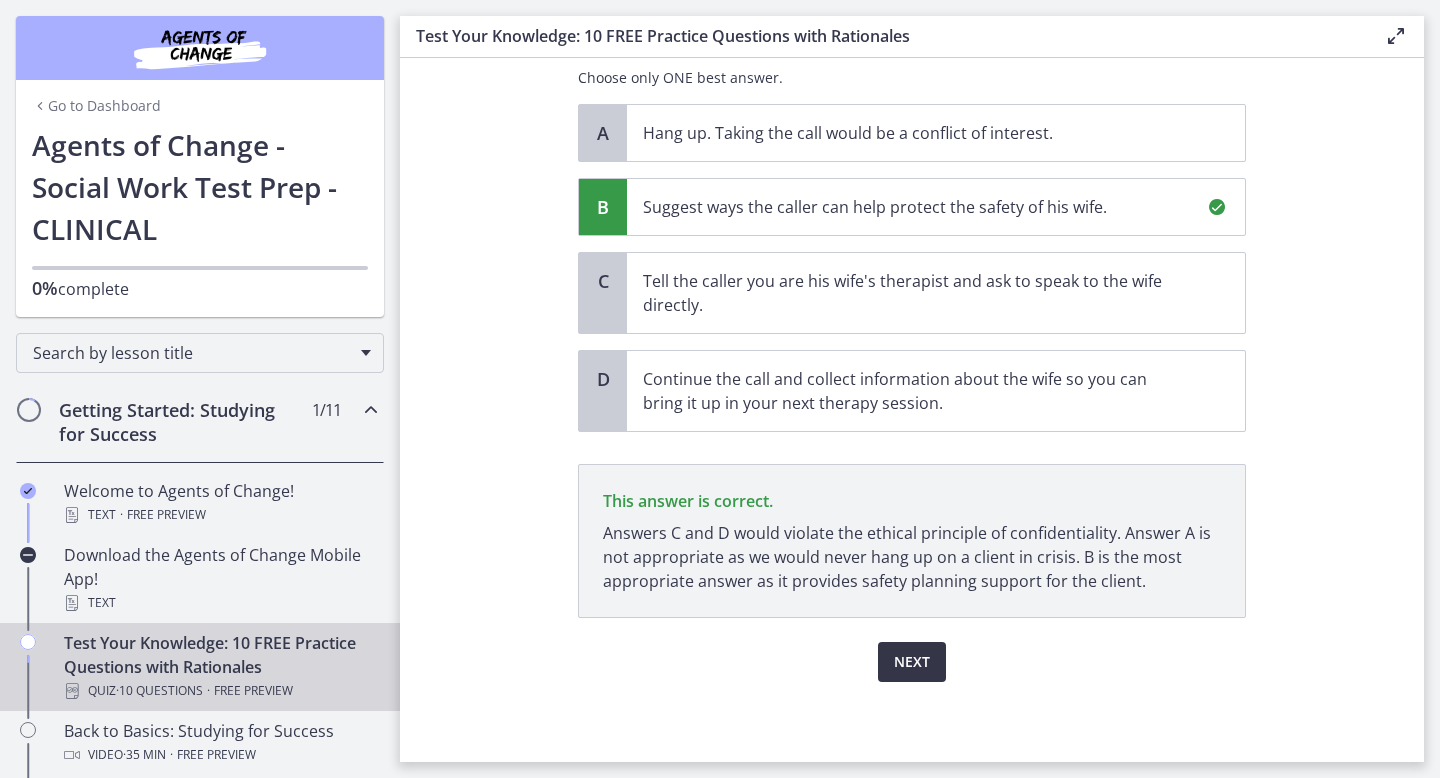 click on "Next" at bounding box center (912, 662) 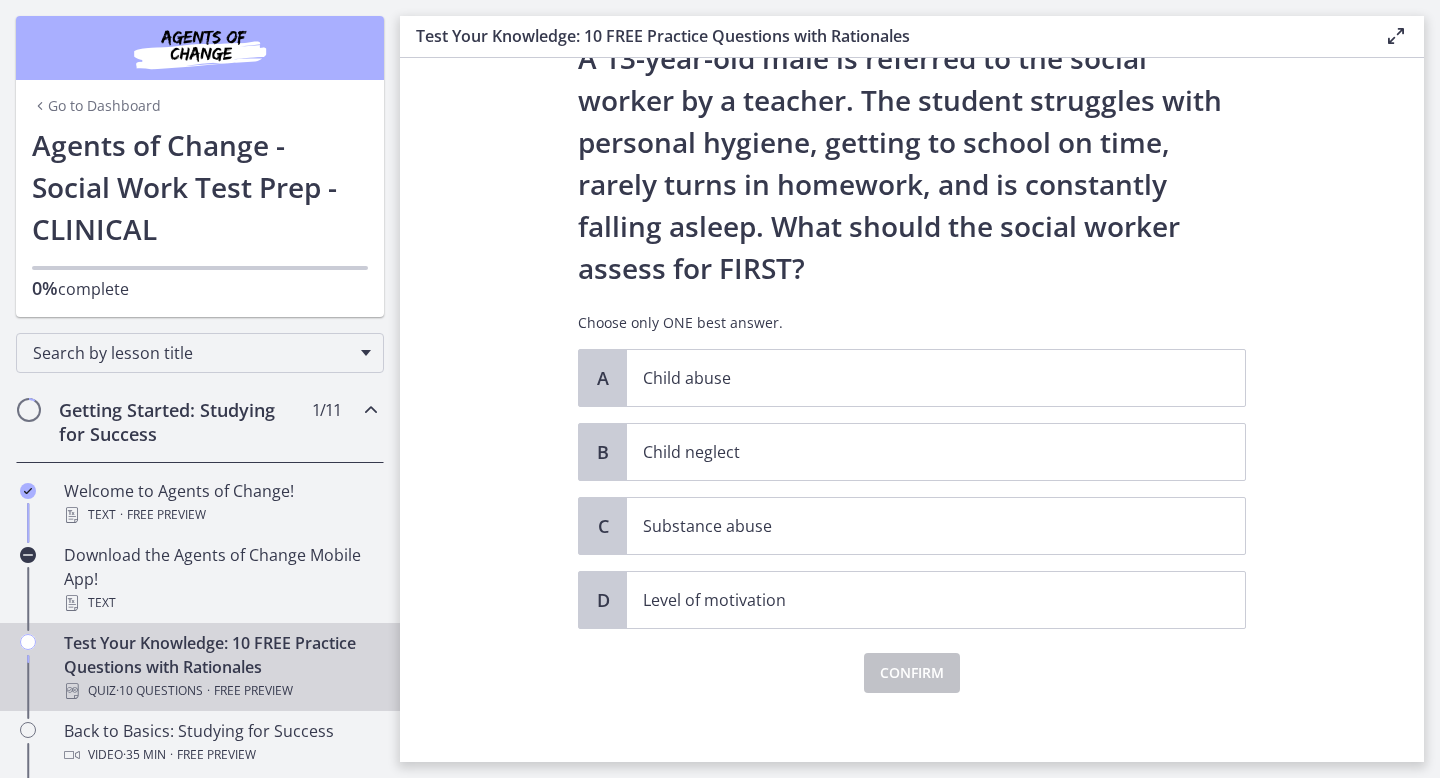 scroll, scrollTop: 96, scrollLeft: 0, axis: vertical 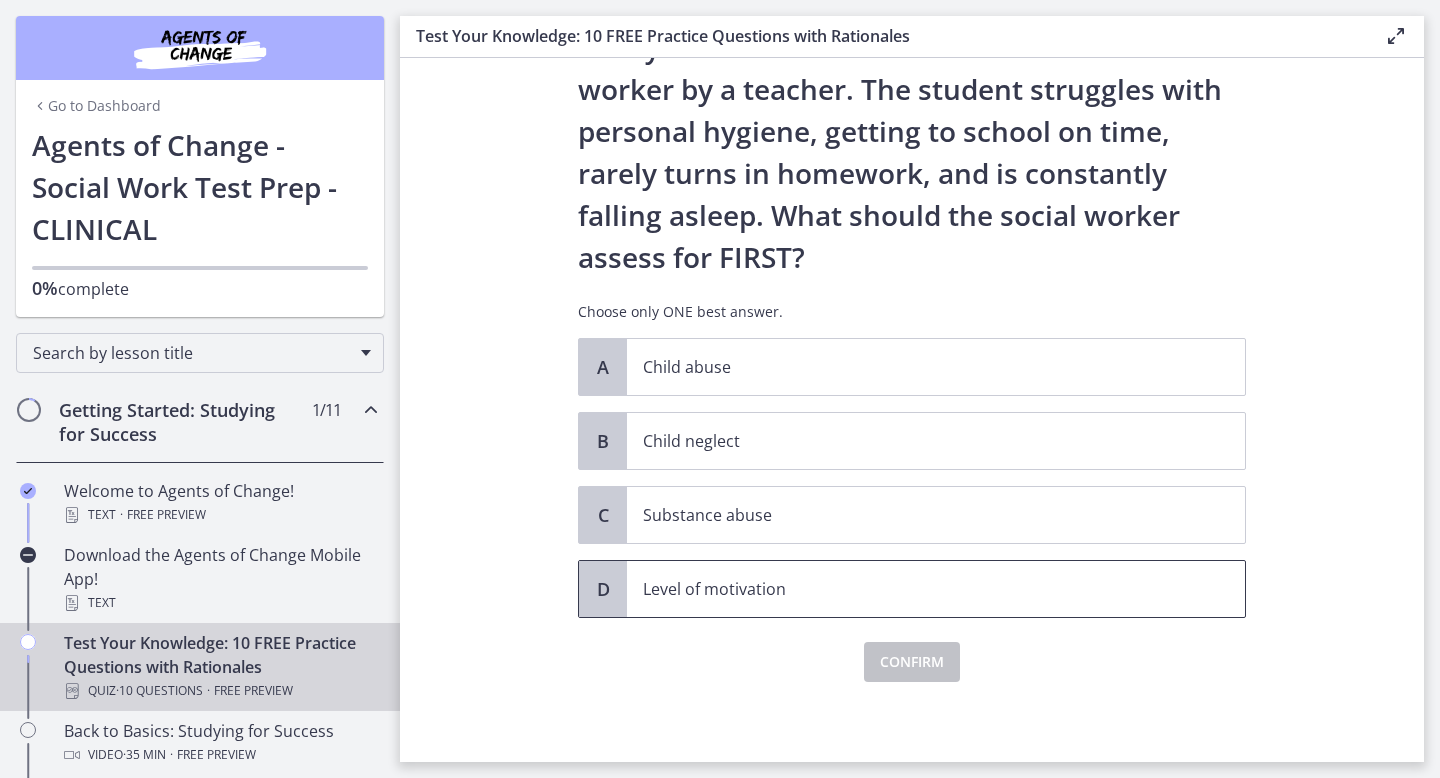 click on "Level of motivation" at bounding box center [916, 589] 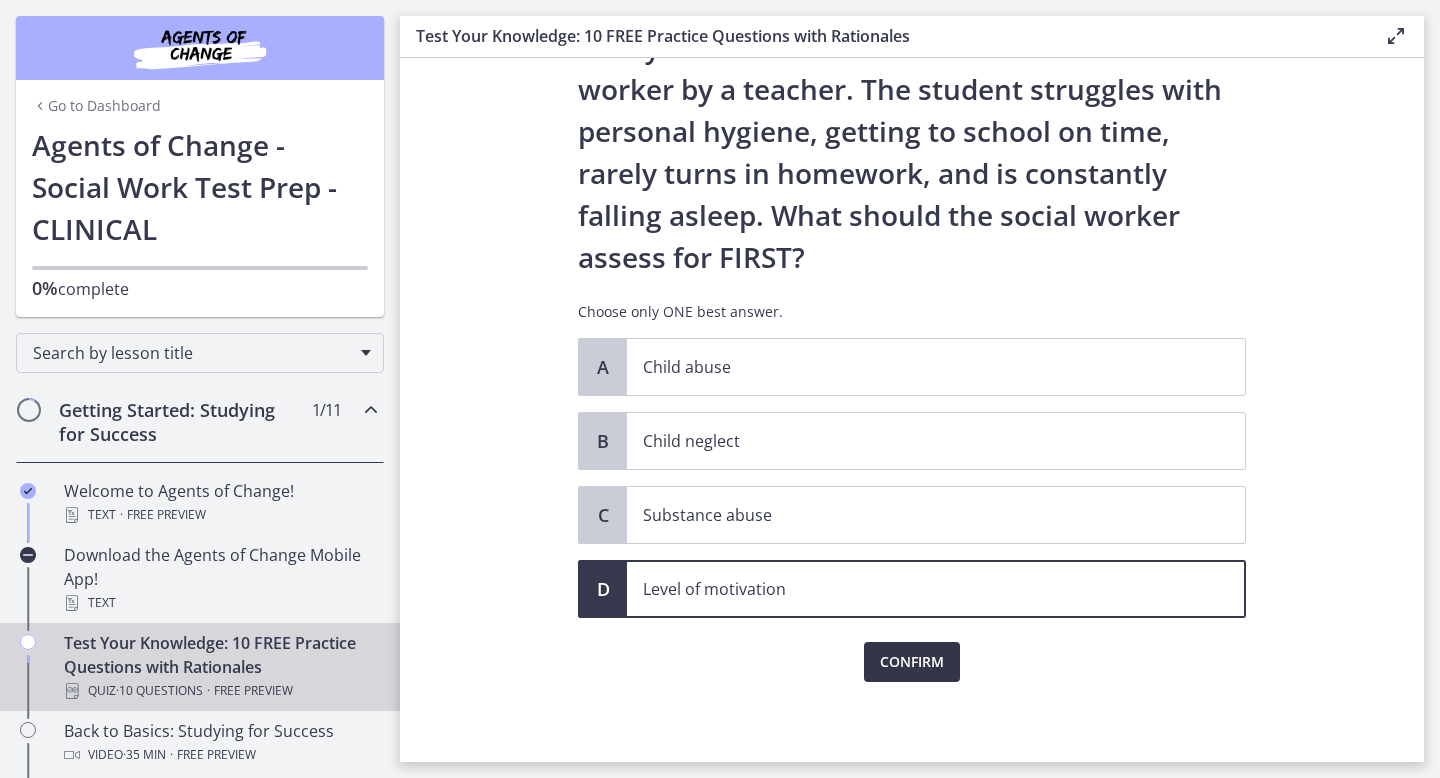 click on "Confirm" at bounding box center [912, 662] 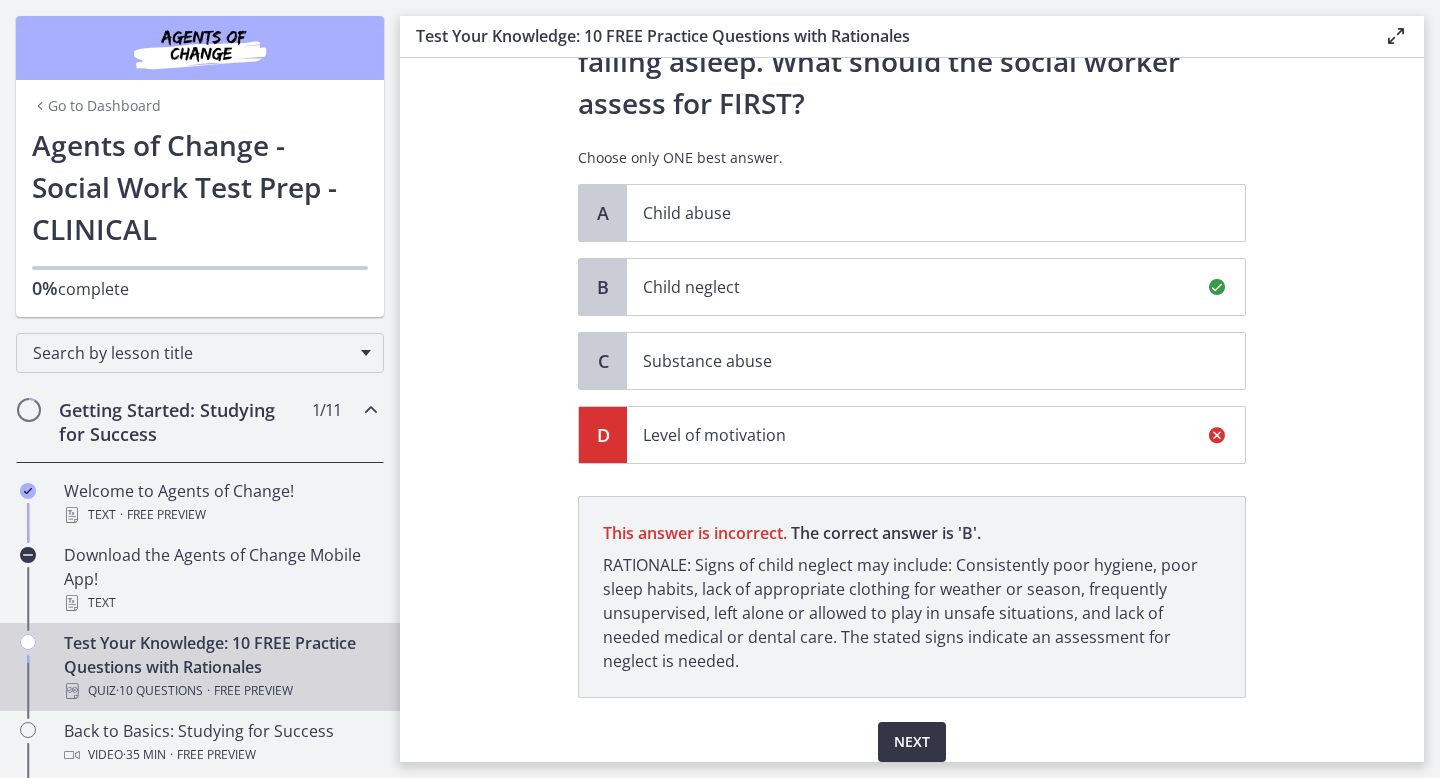 scroll, scrollTop: 330, scrollLeft: 0, axis: vertical 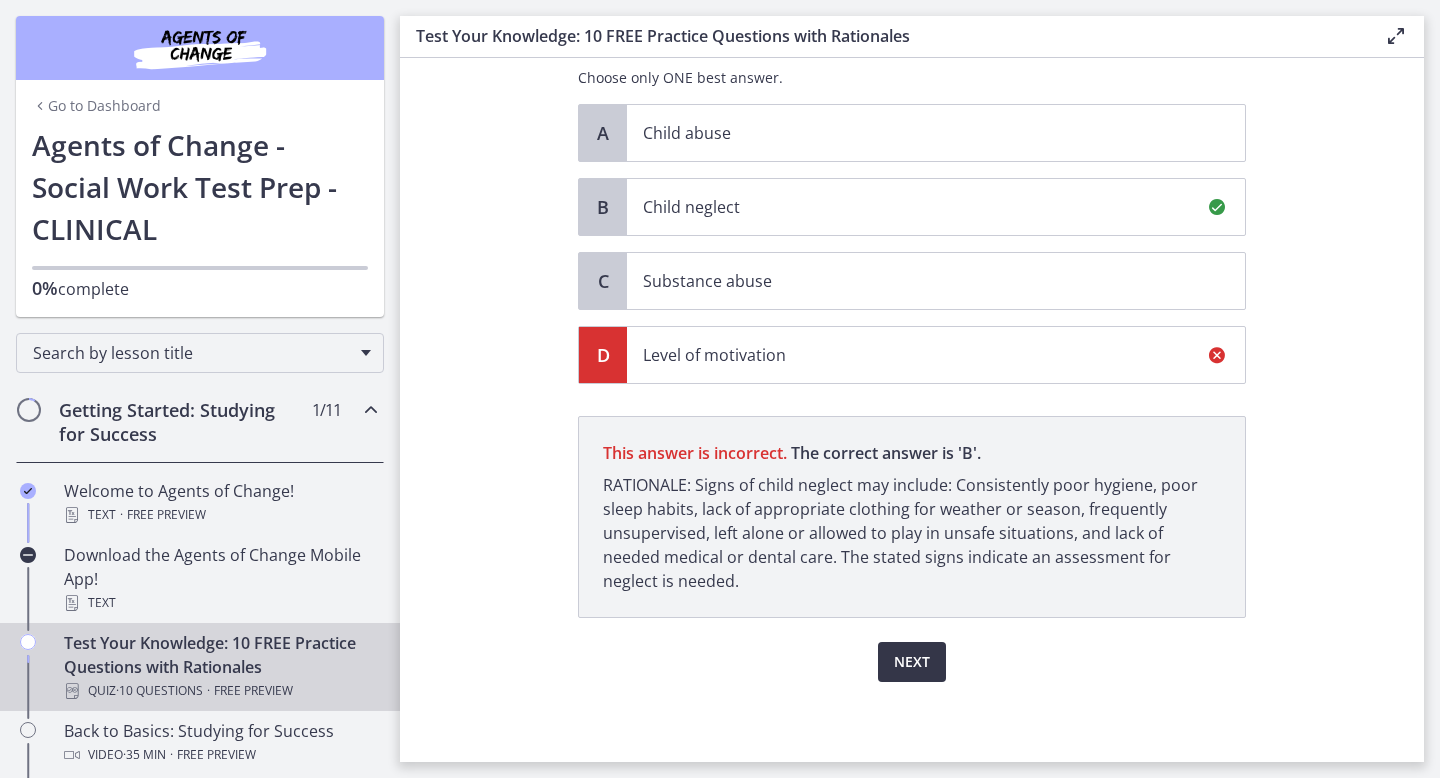 click on "Next" at bounding box center (912, 662) 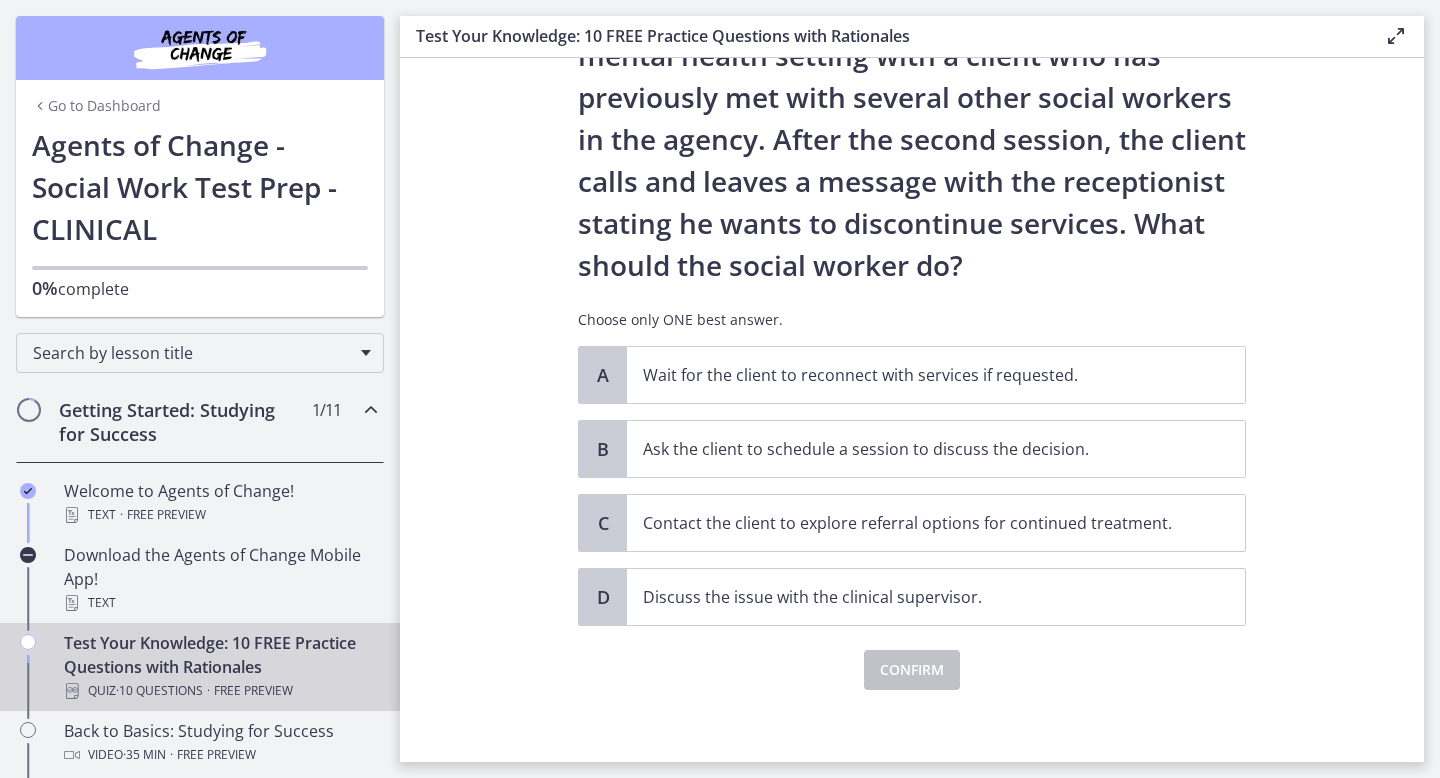 scroll, scrollTop: 138, scrollLeft: 0, axis: vertical 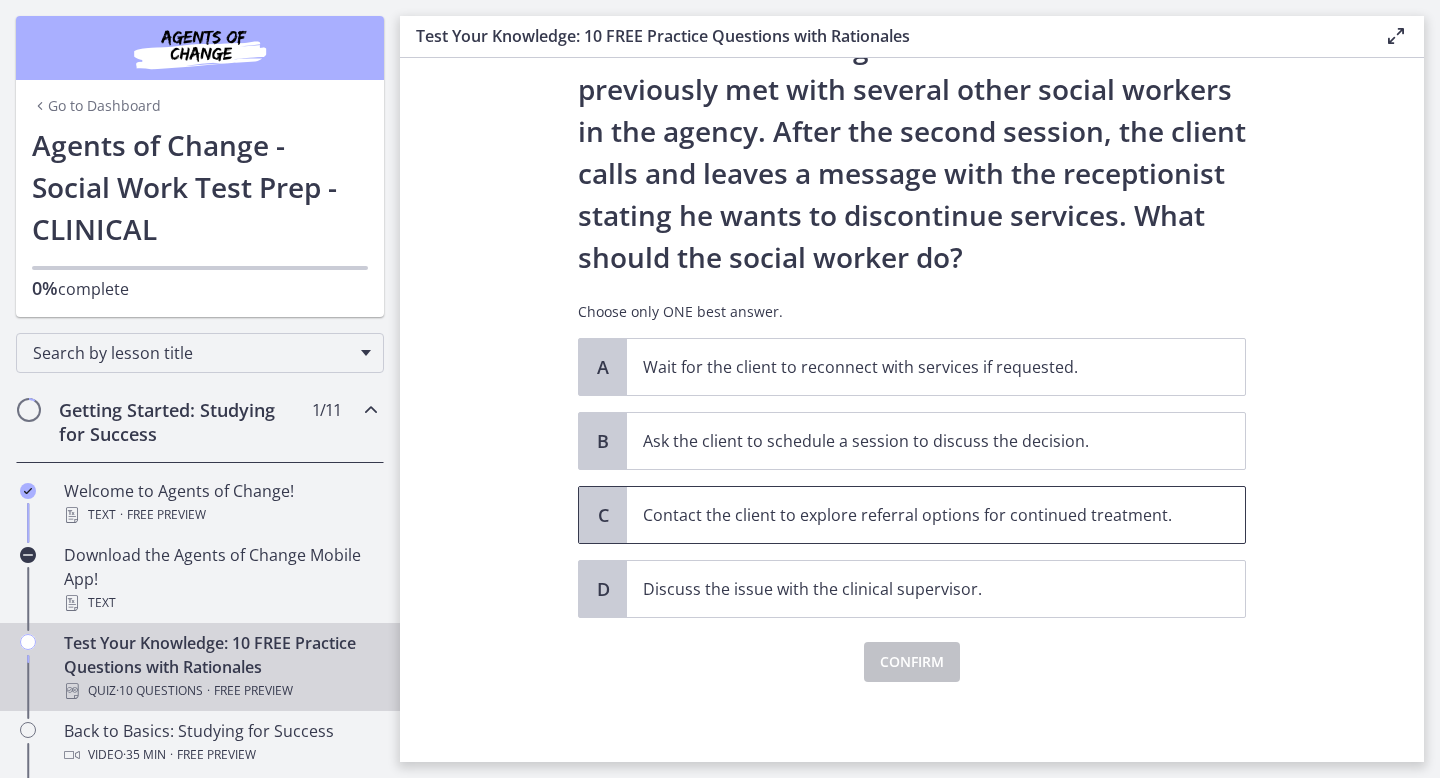 click on "Contact the client to explore referral options for continued treatment." at bounding box center (936, 515) 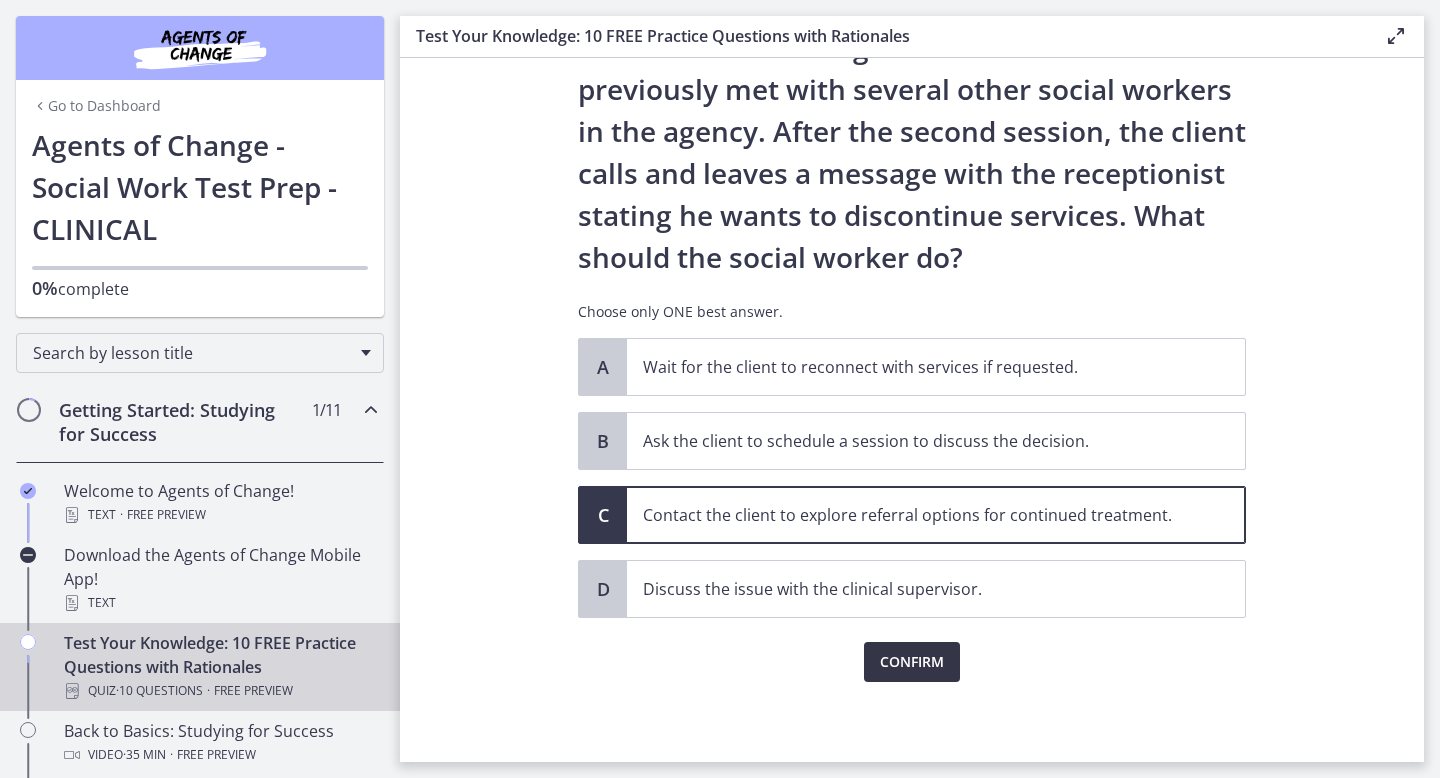 click on "Confirm" at bounding box center (912, 662) 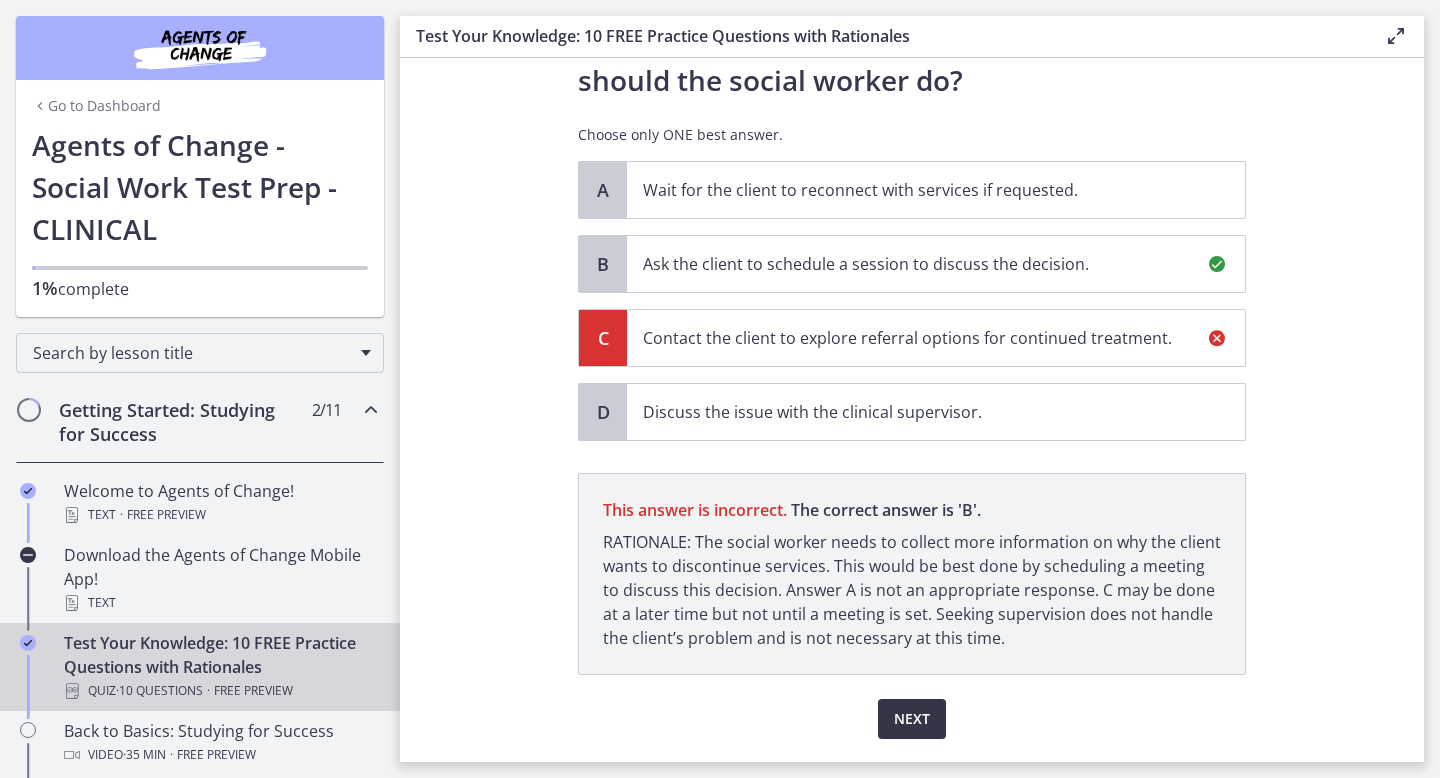 scroll, scrollTop: 372, scrollLeft: 0, axis: vertical 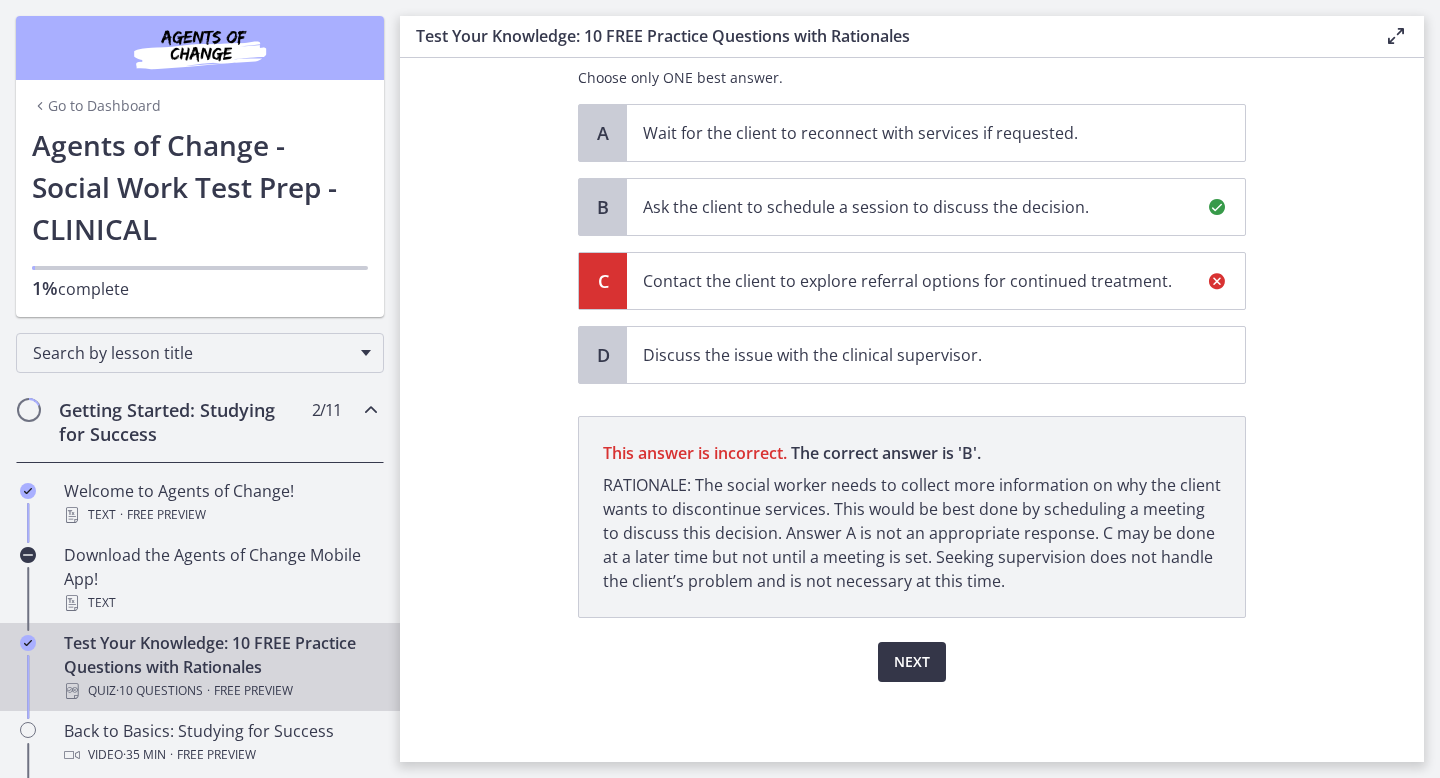 click on "Next" at bounding box center (912, 662) 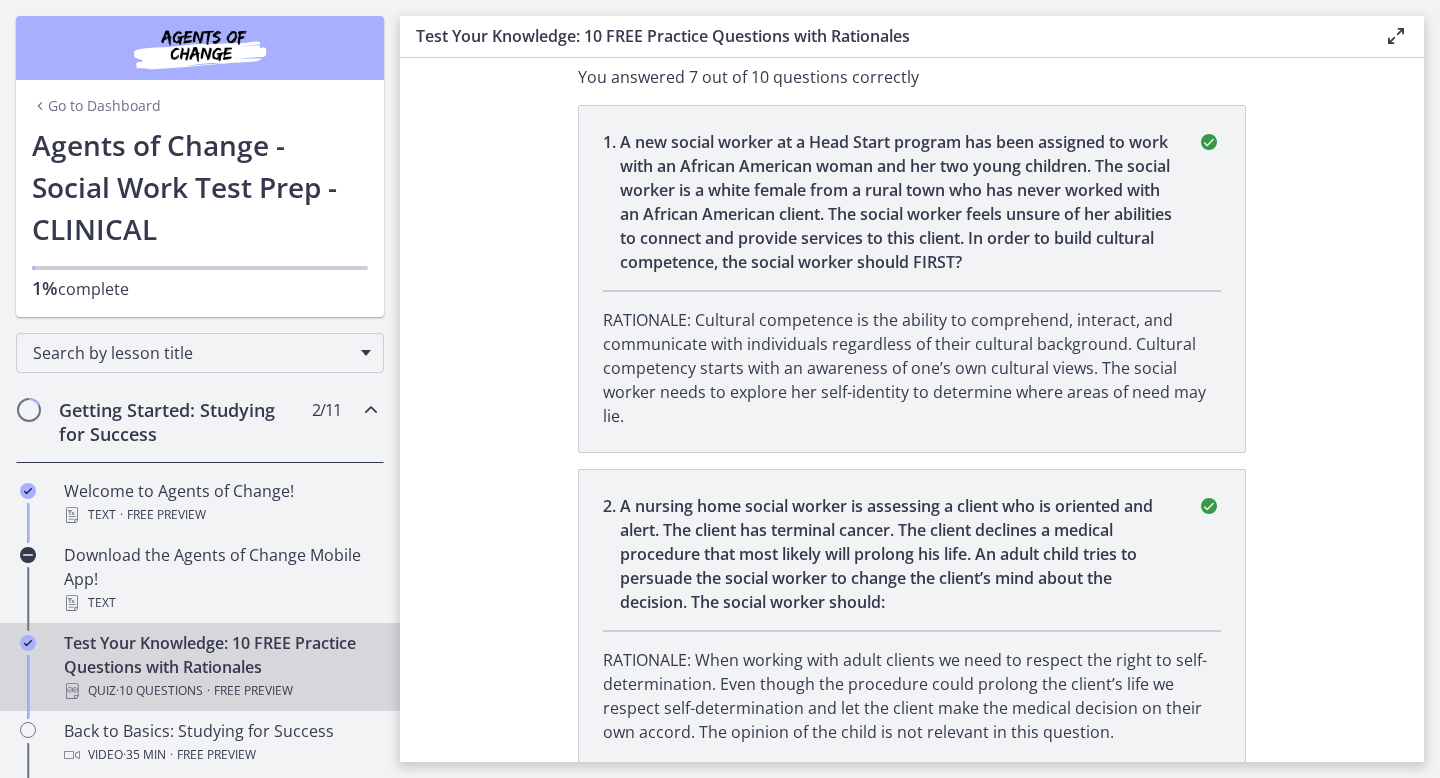 scroll, scrollTop: 0, scrollLeft: 0, axis: both 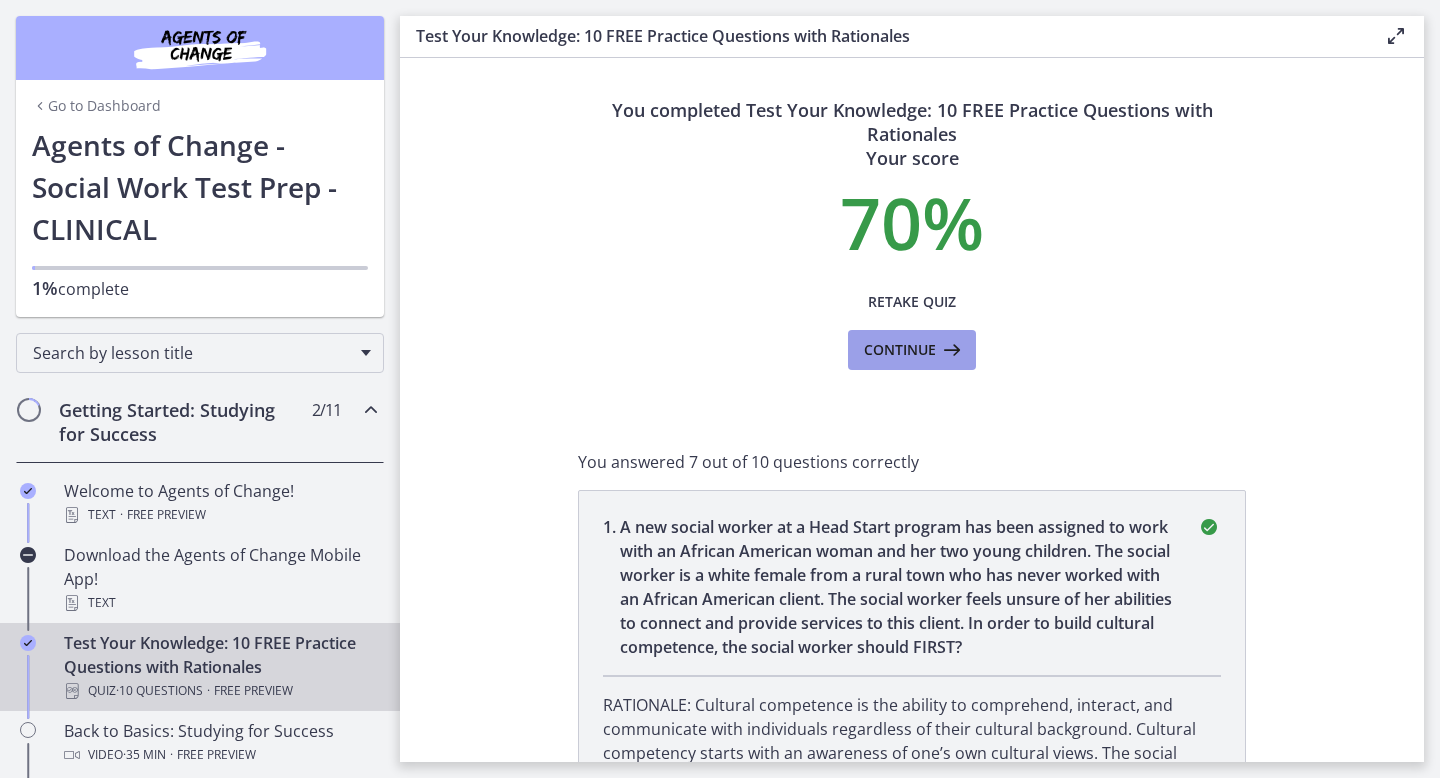 click at bounding box center (950, 350) 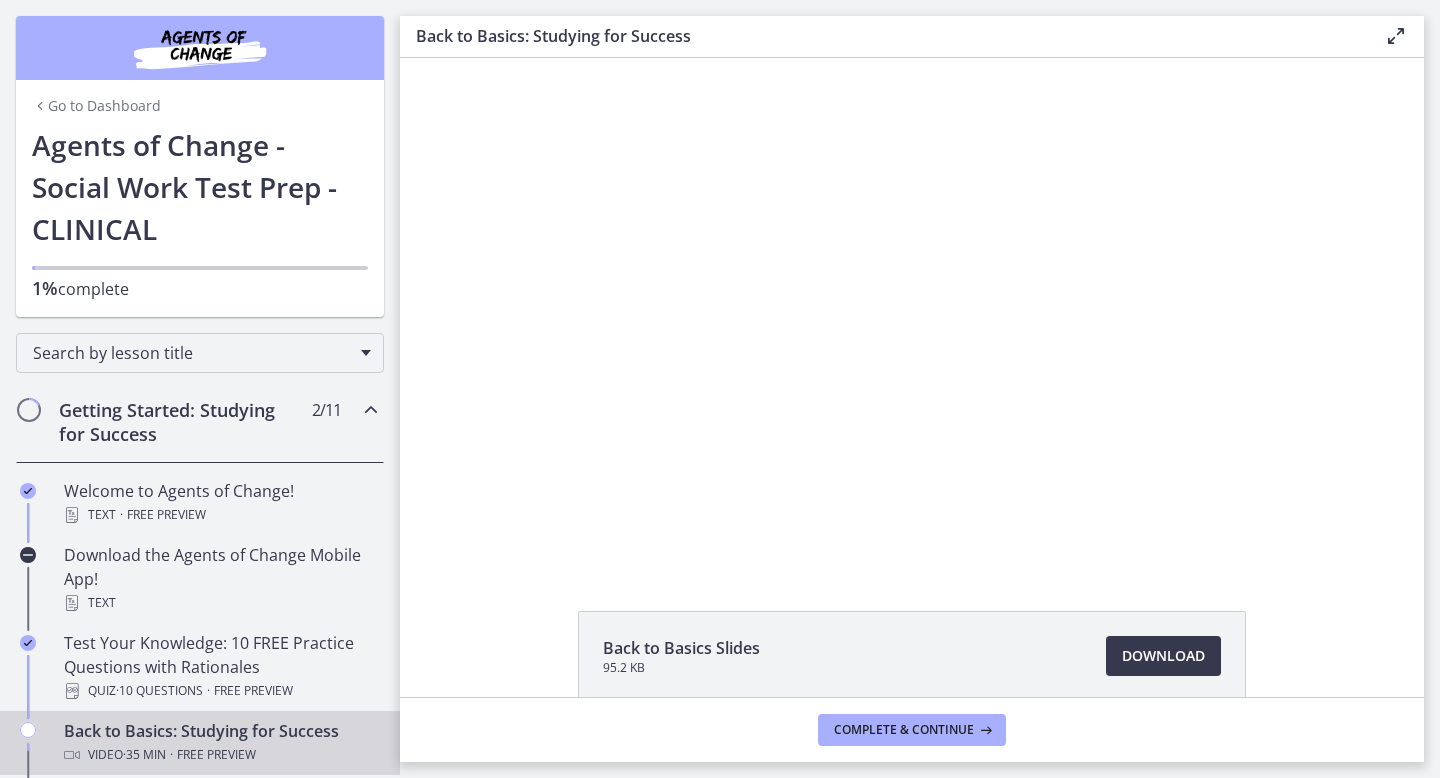 scroll, scrollTop: 0, scrollLeft: 0, axis: both 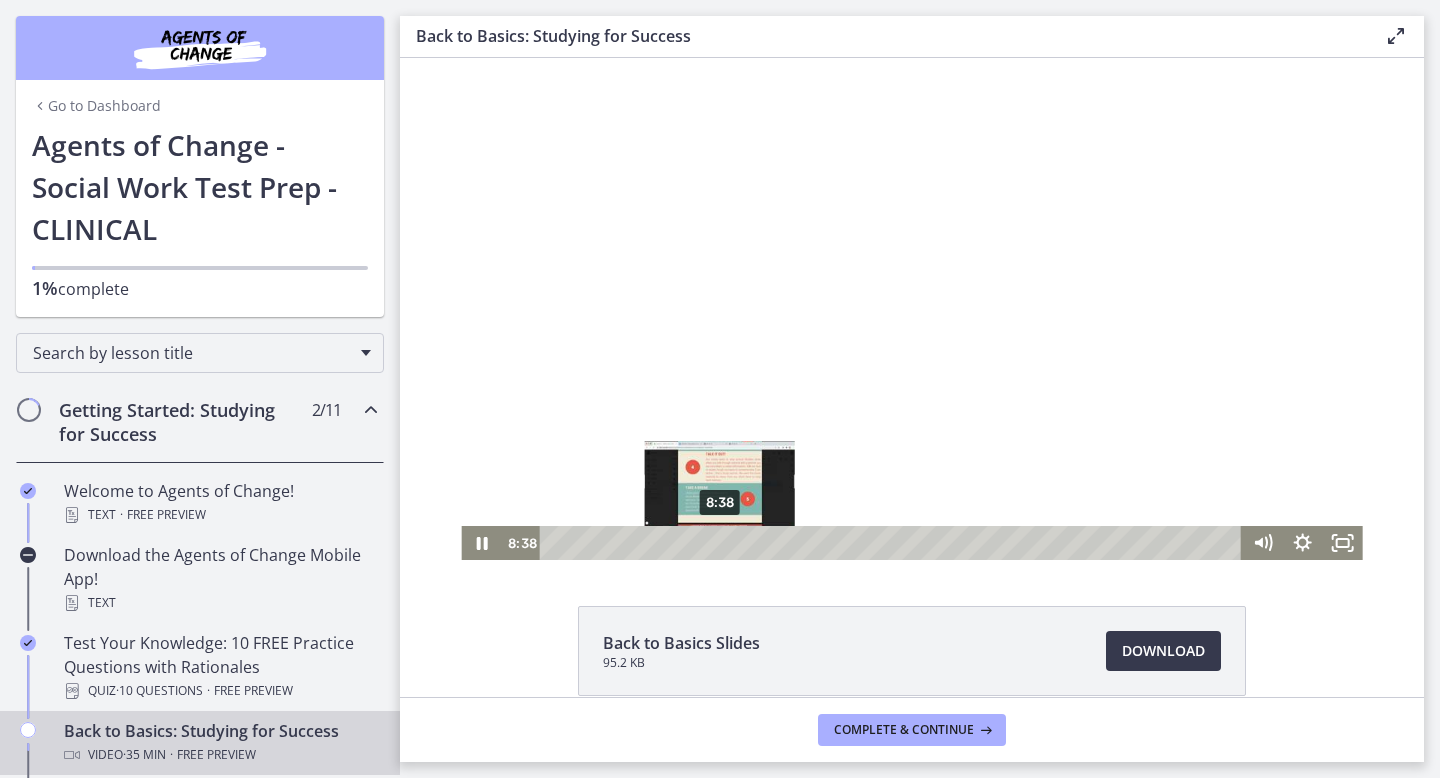 click on "8:38" at bounding box center (894, 543) 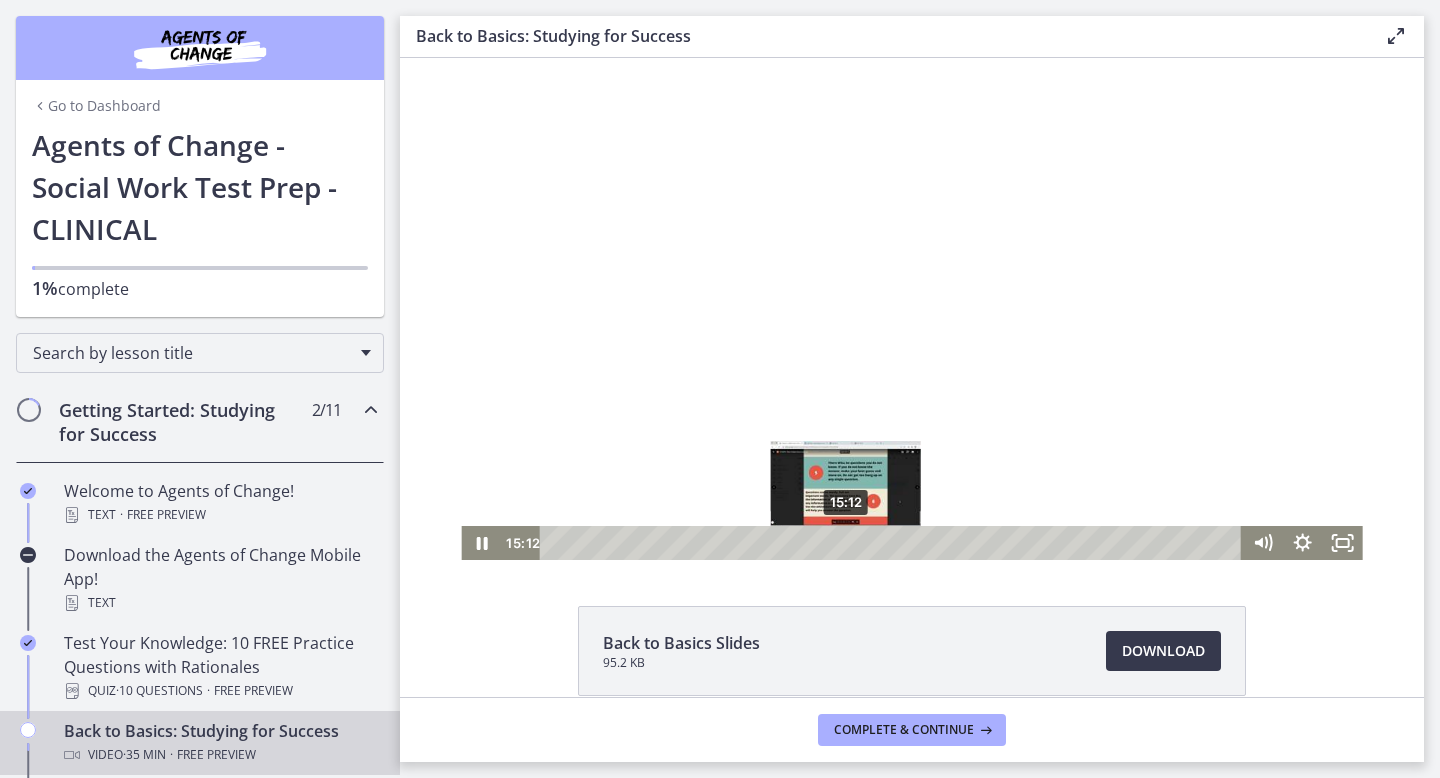 click on "15:12" at bounding box center [894, 543] 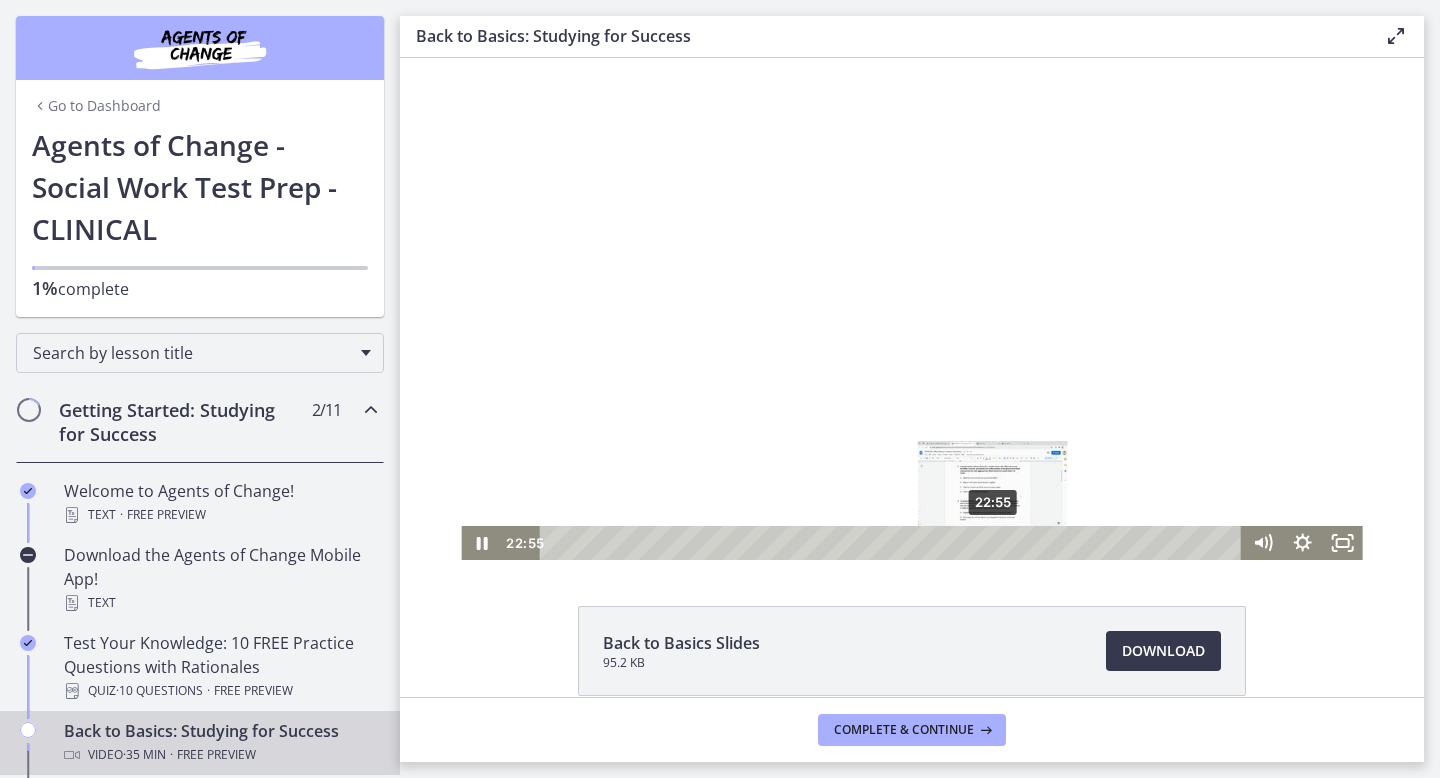 drag, startPoint x: 852, startPoint y: 542, endPoint x: 993, endPoint y: 546, distance: 141.05673 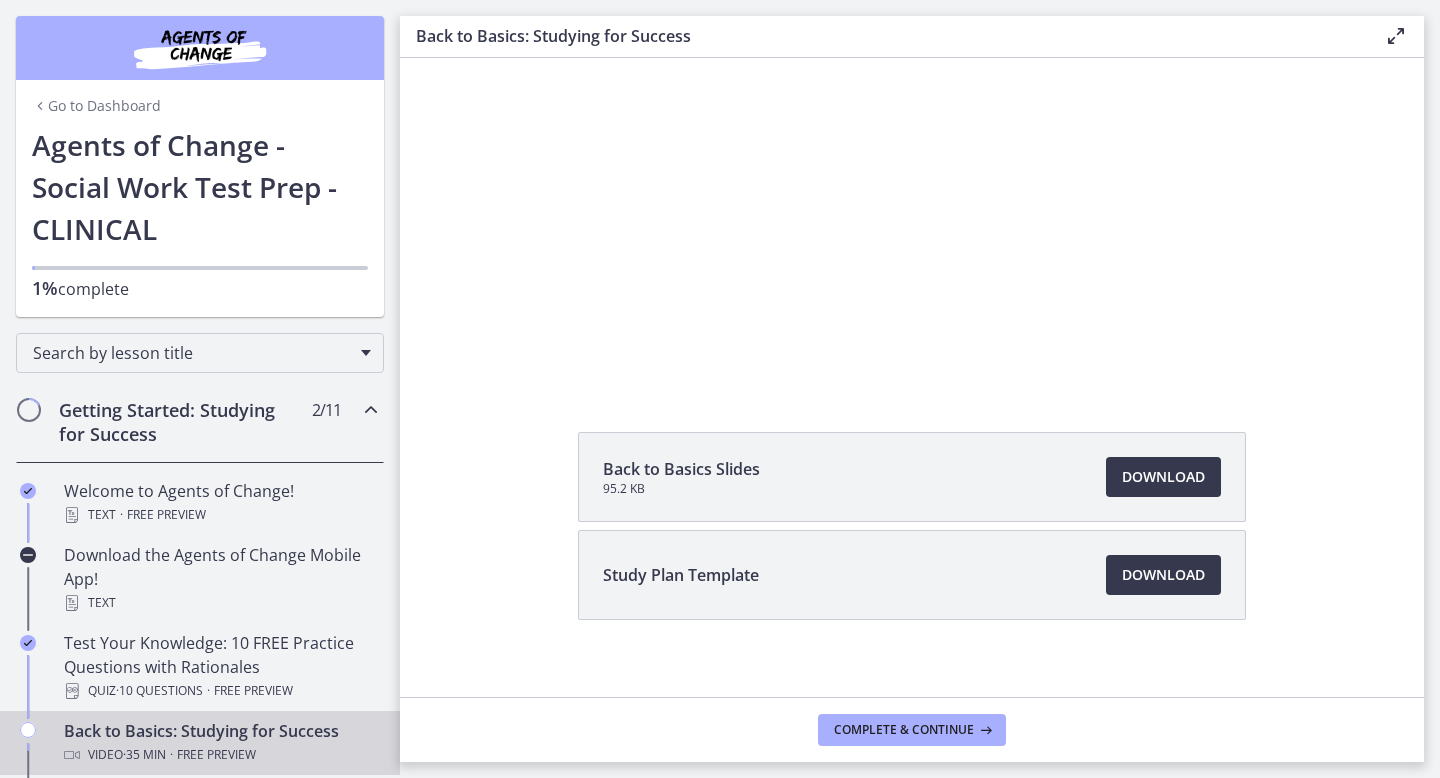 scroll, scrollTop: 198, scrollLeft: 0, axis: vertical 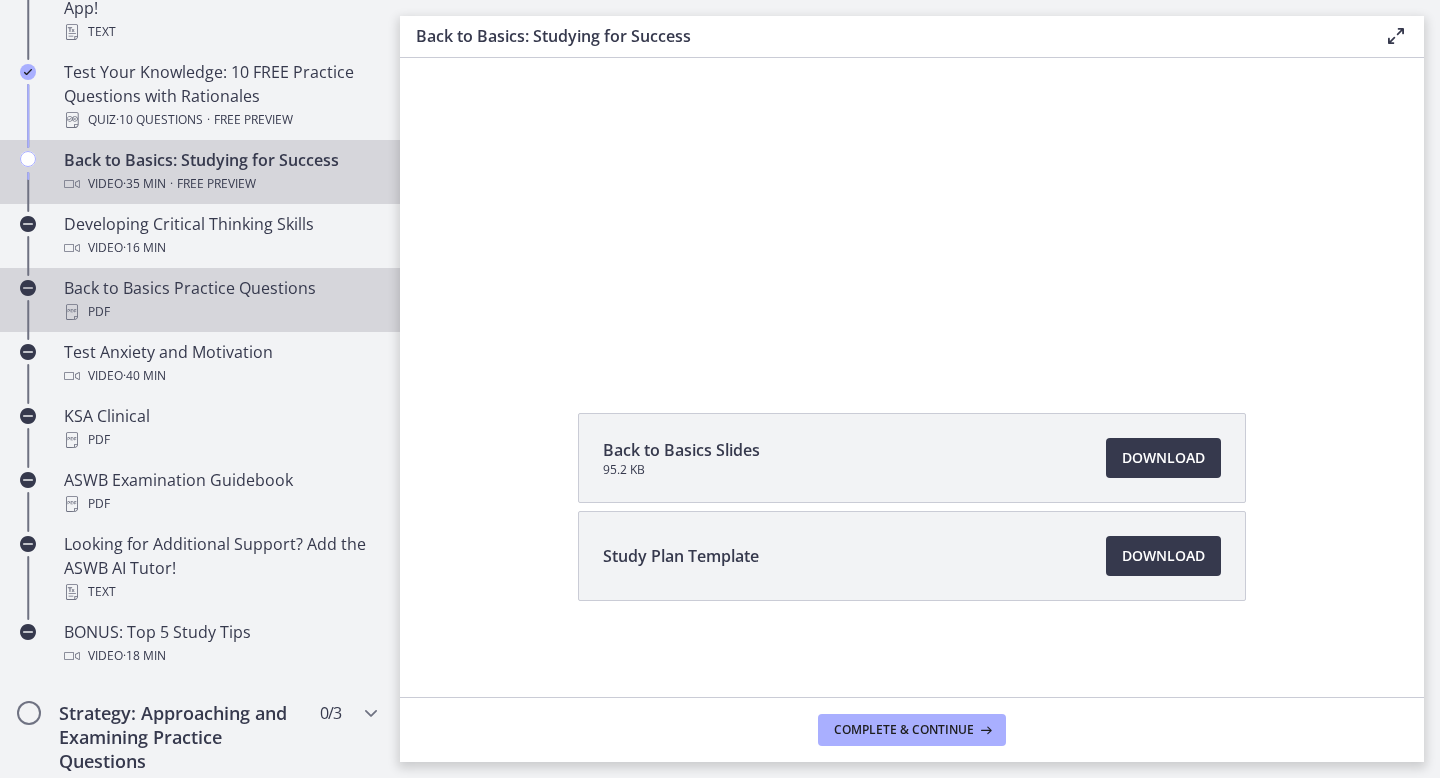 click on "PDF" at bounding box center (220, 312) 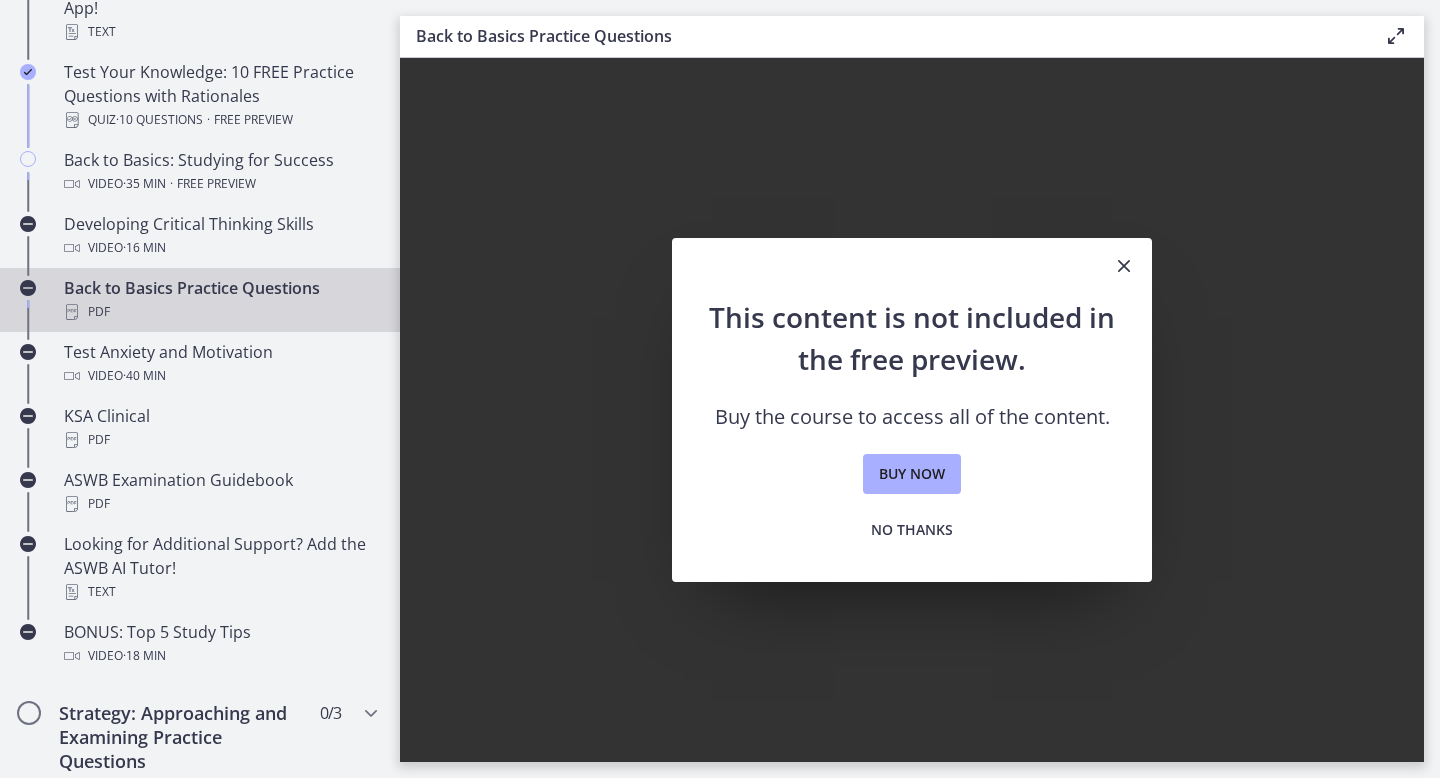 scroll, scrollTop: 0, scrollLeft: 0, axis: both 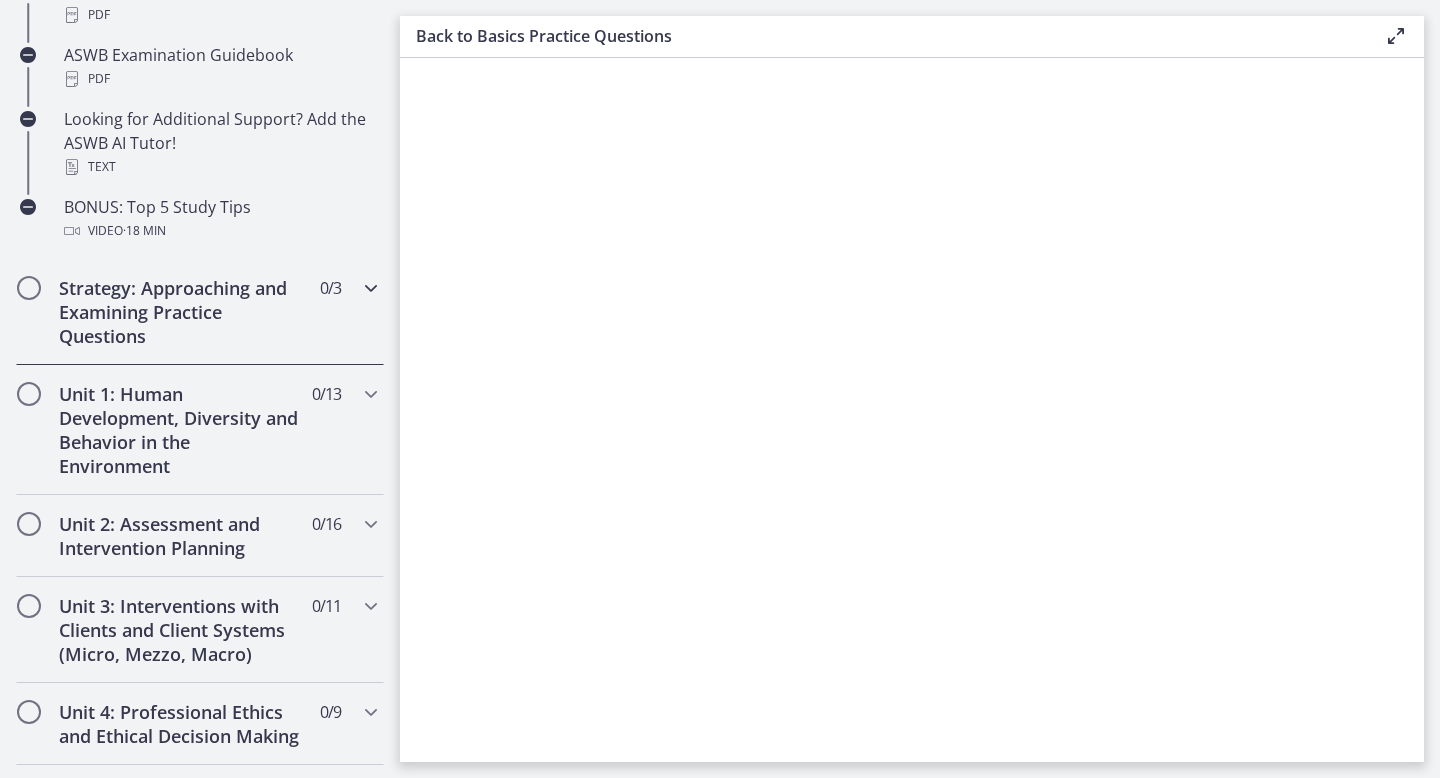 click on "Strategy: Approaching and Examining Practice Questions" at bounding box center (181, 312) 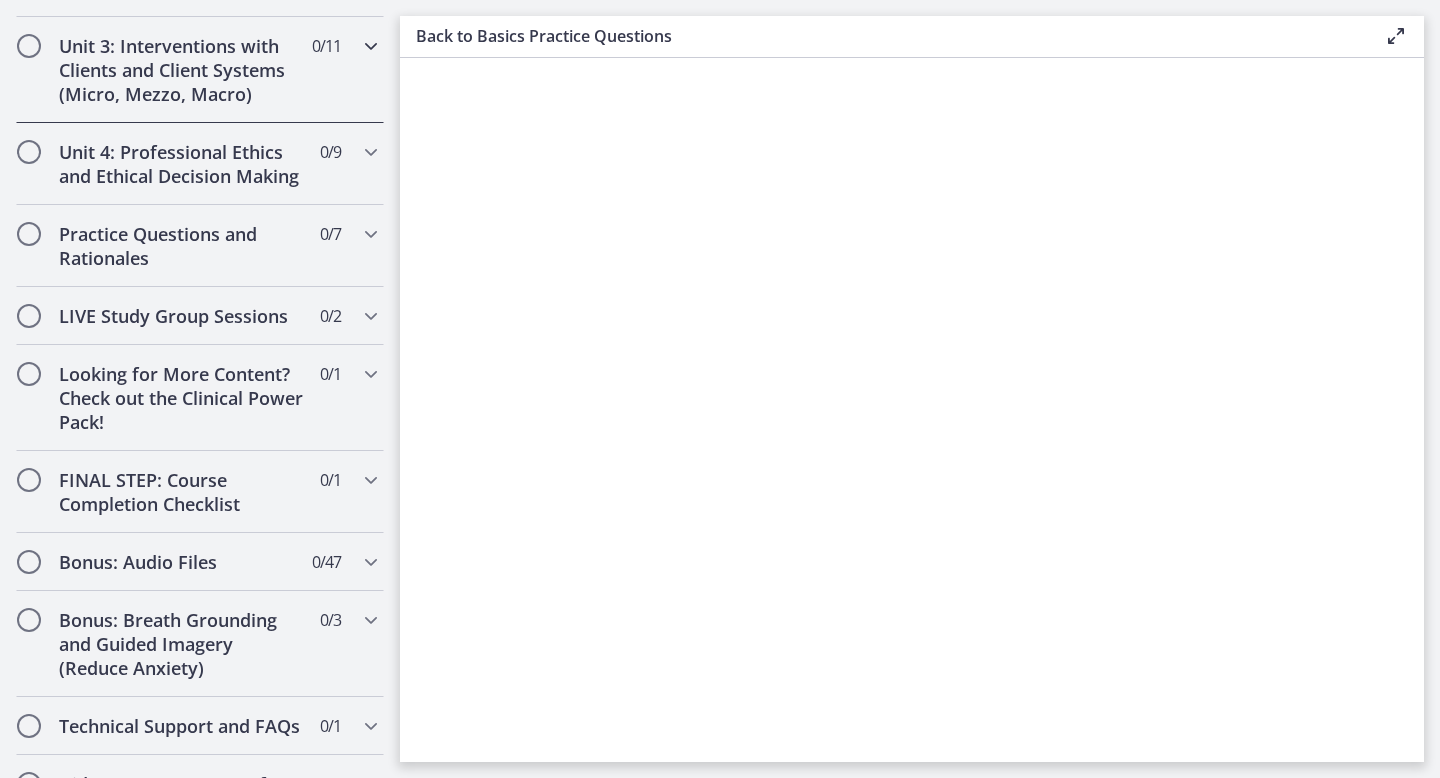 click on "Unit 3: Interventions with Clients and Client Systems (Micro, Mezzo, Macro)" at bounding box center [181, 70] 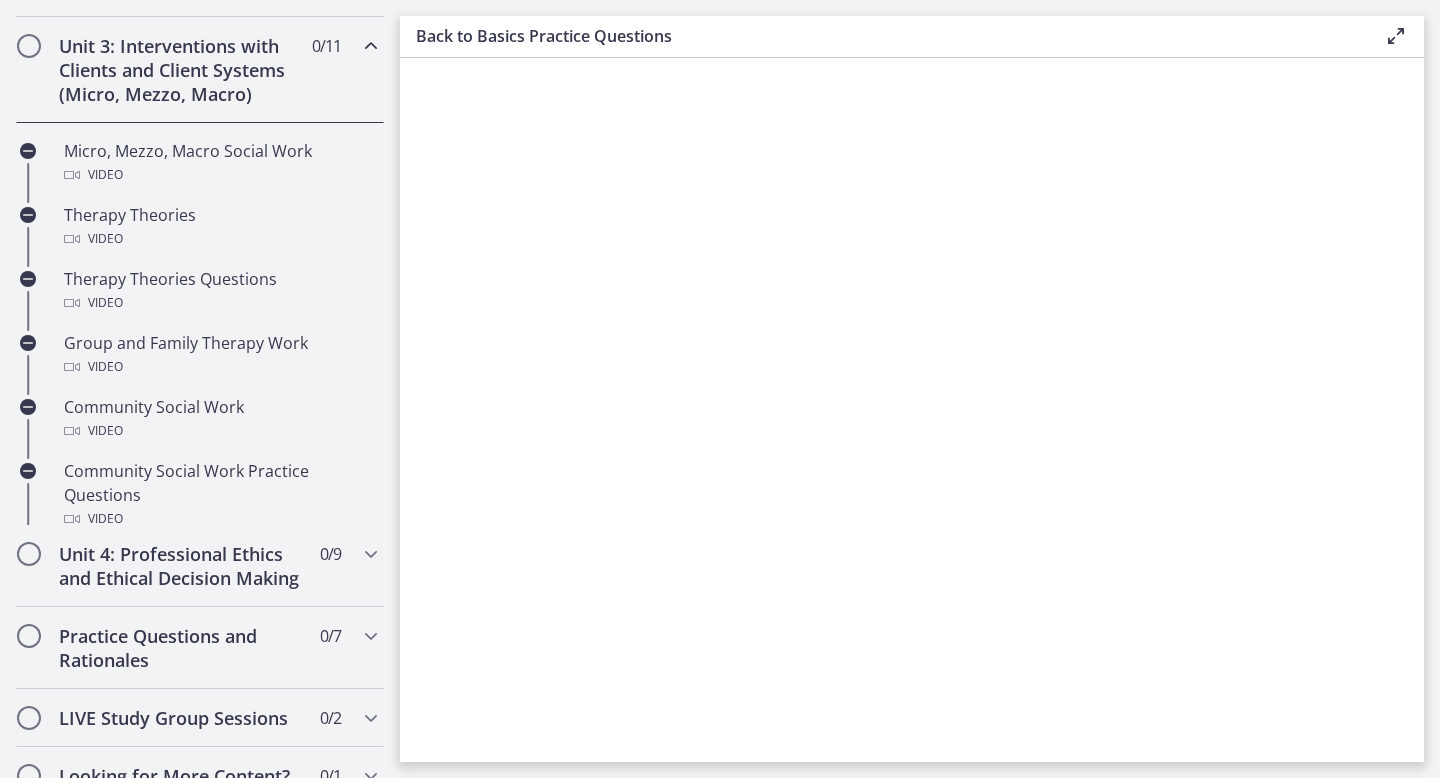 scroll, scrollTop: 764, scrollLeft: 0, axis: vertical 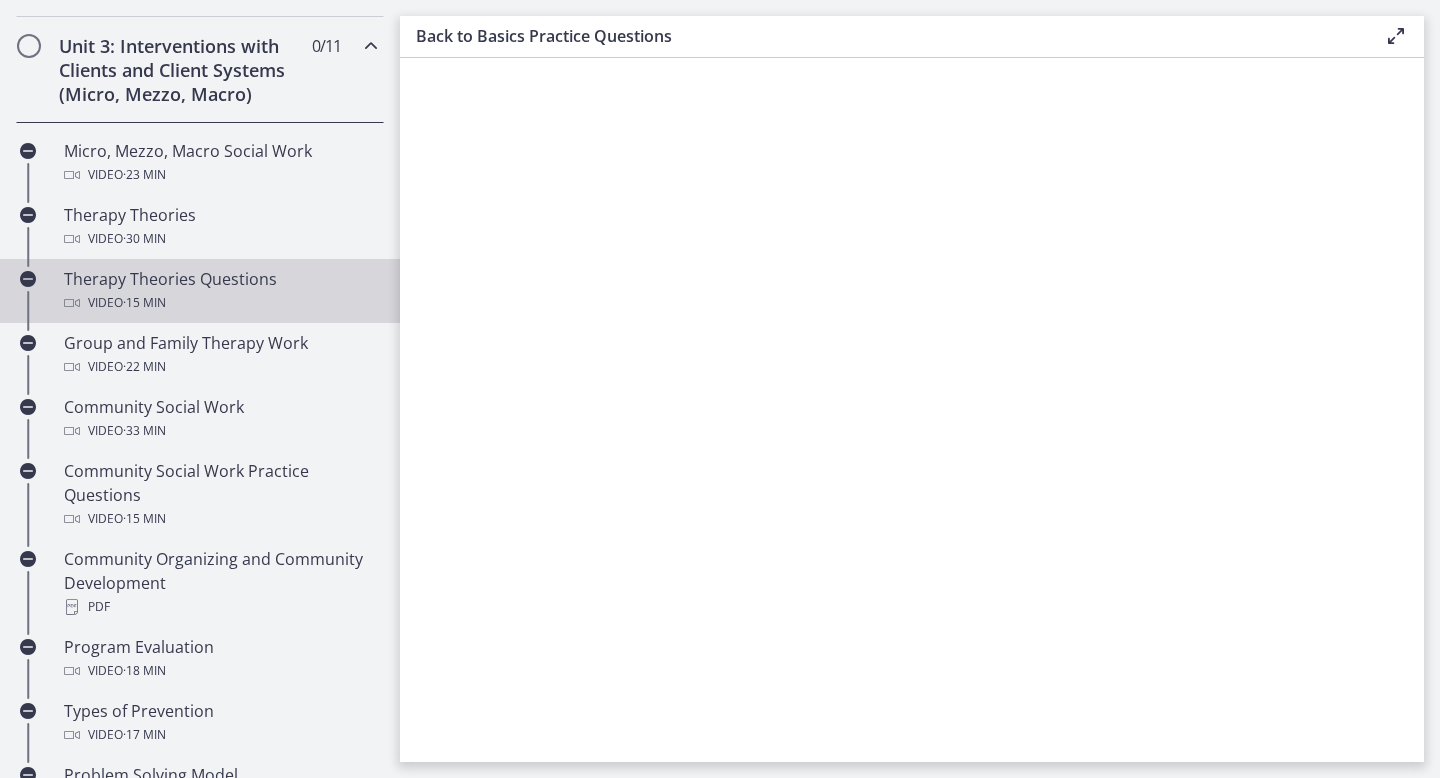 click on "Therapy Theories Questions
Video
·  15 min" at bounding box center [200, 291] 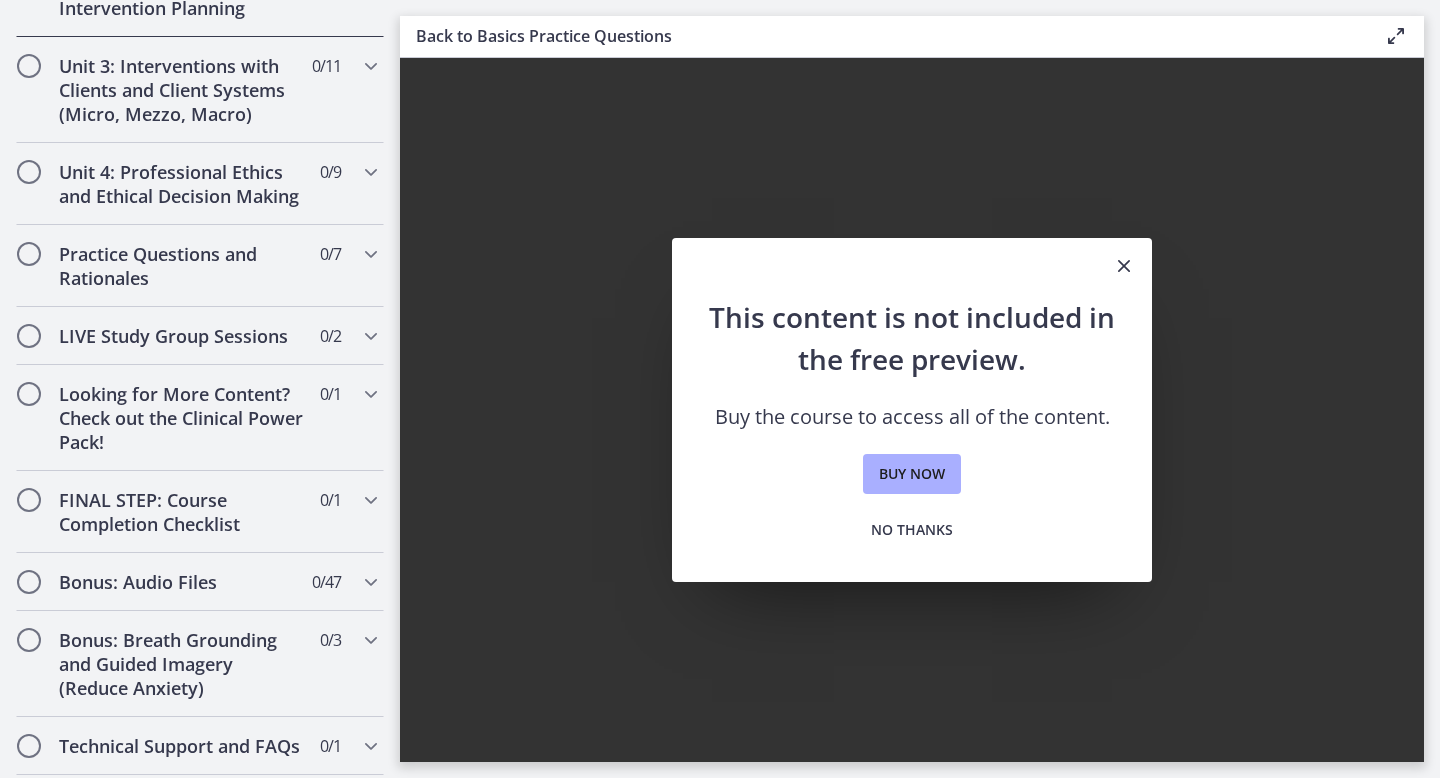 scroll, scrollTop: 1556, scrollLeft: 0, axis: vertical 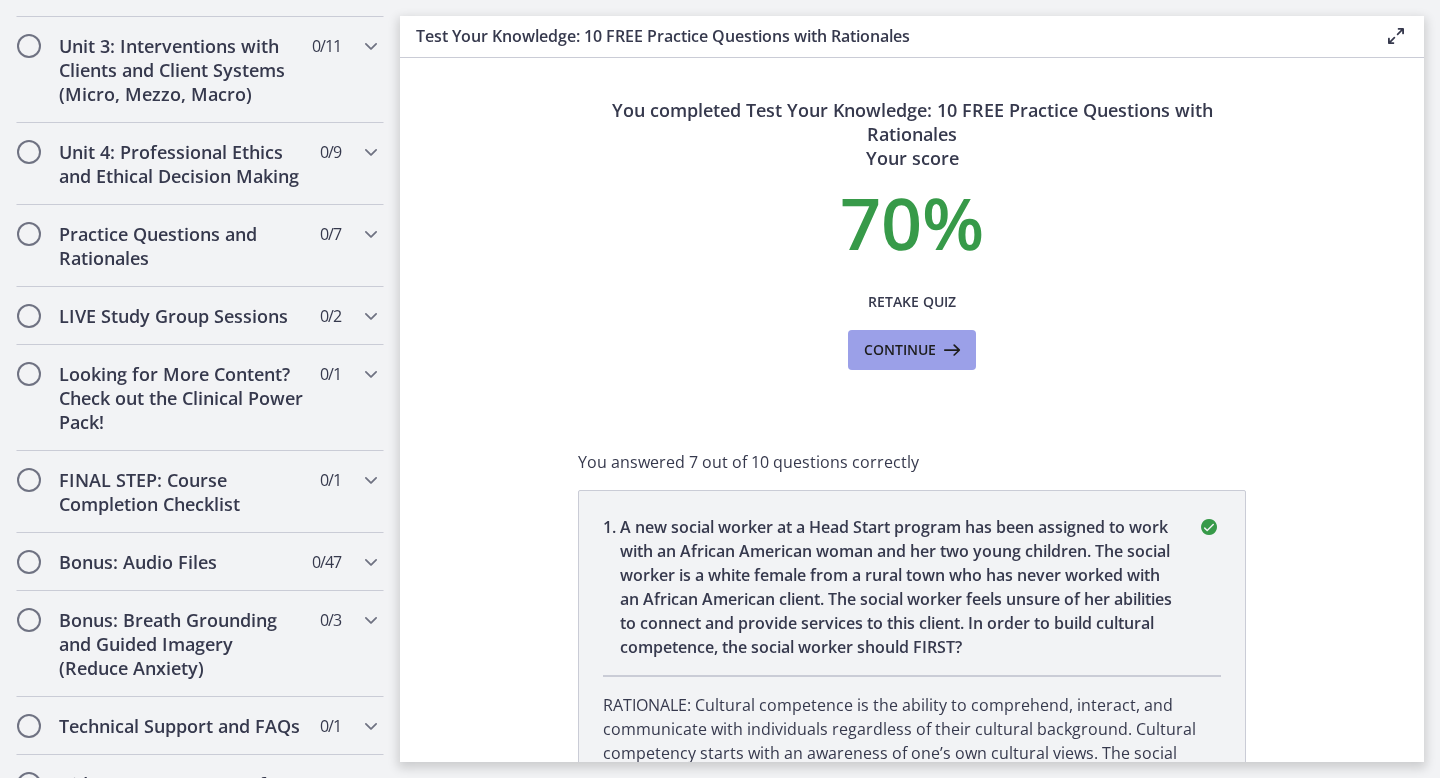 click at bounding box center [950, 350] 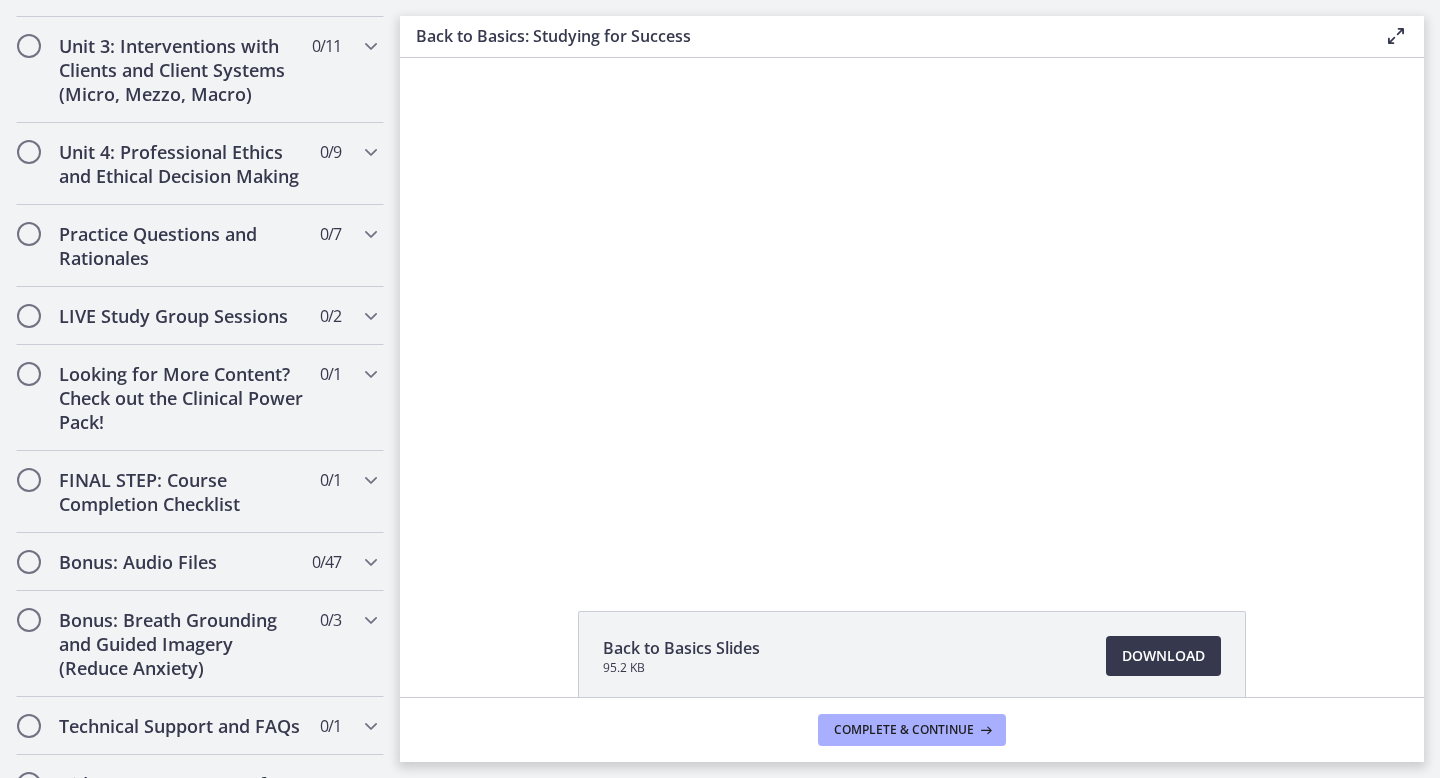 scroll, scrollTop: 0, scrollLeft: 0, axis: both 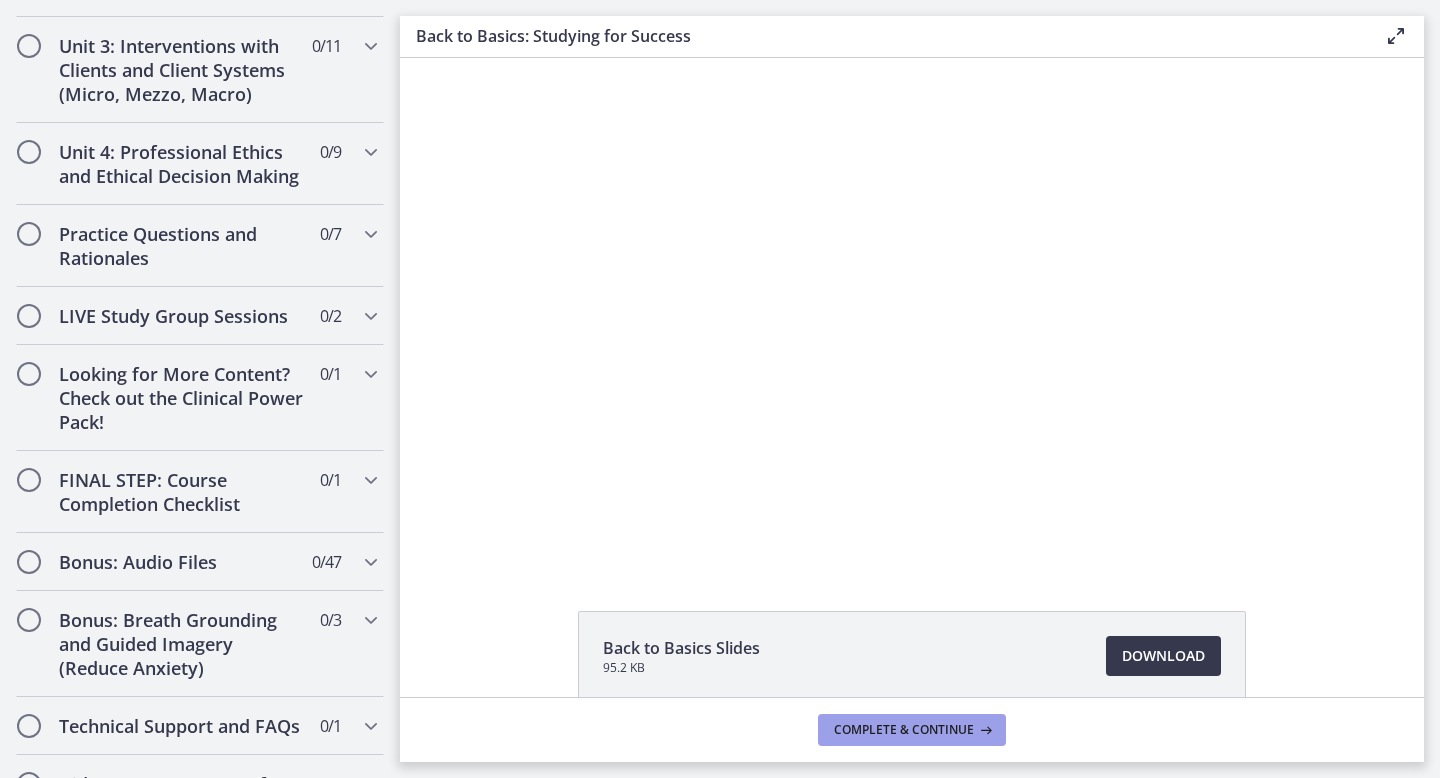 click at bounding box center [984, 730] 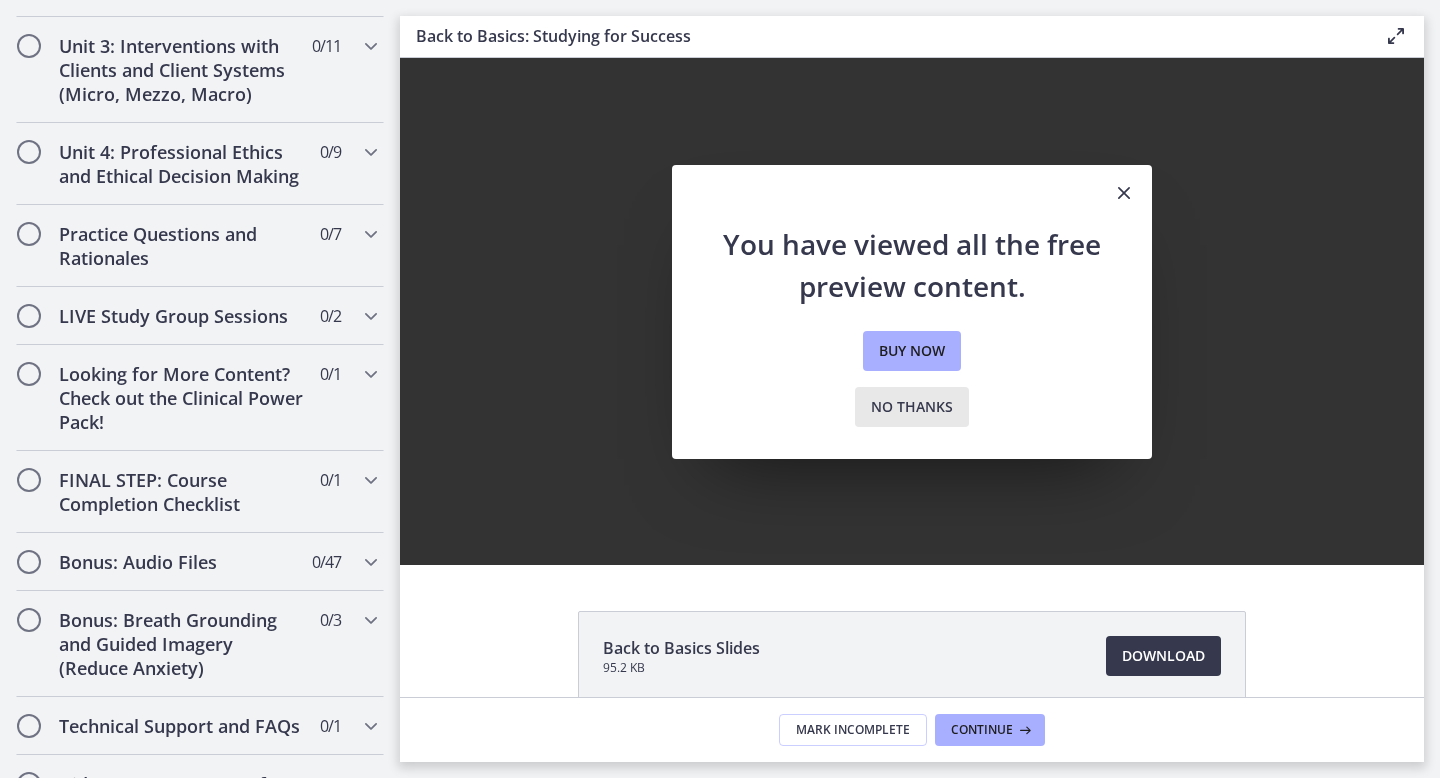 click on "No thanks" at bounding box center (912, 407) 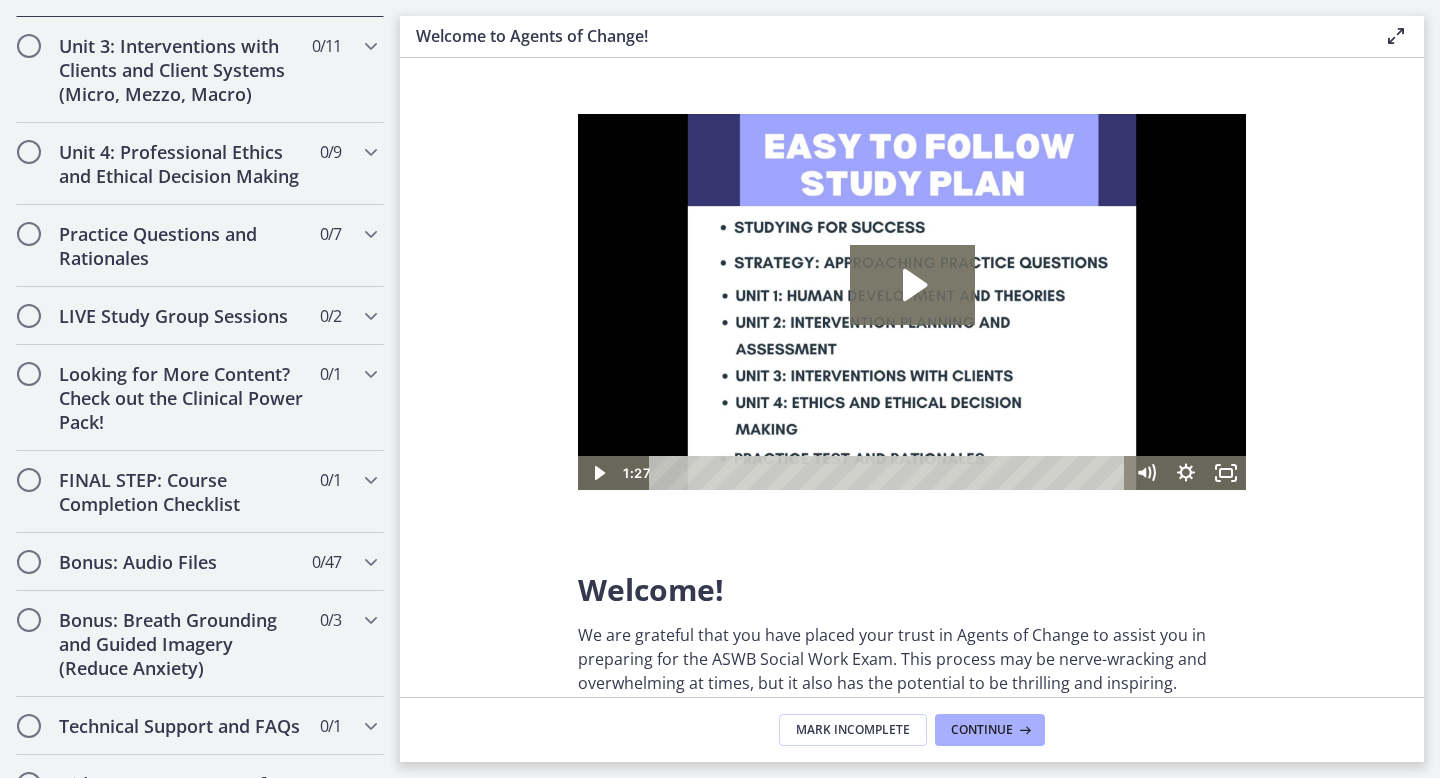 scroll, scrollTop: 0, scrollLeft: 0, axis: both 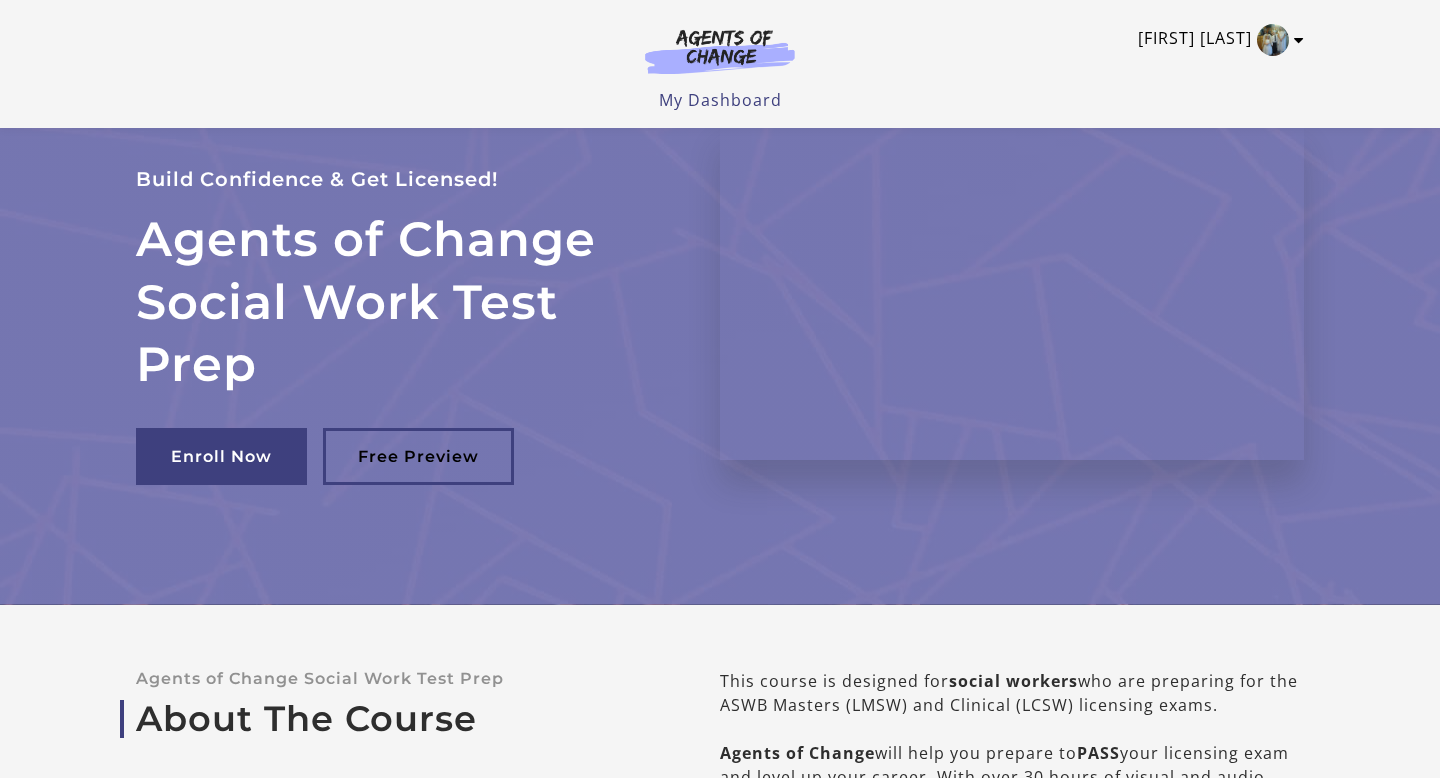 click at bounding box center (1299, 40) 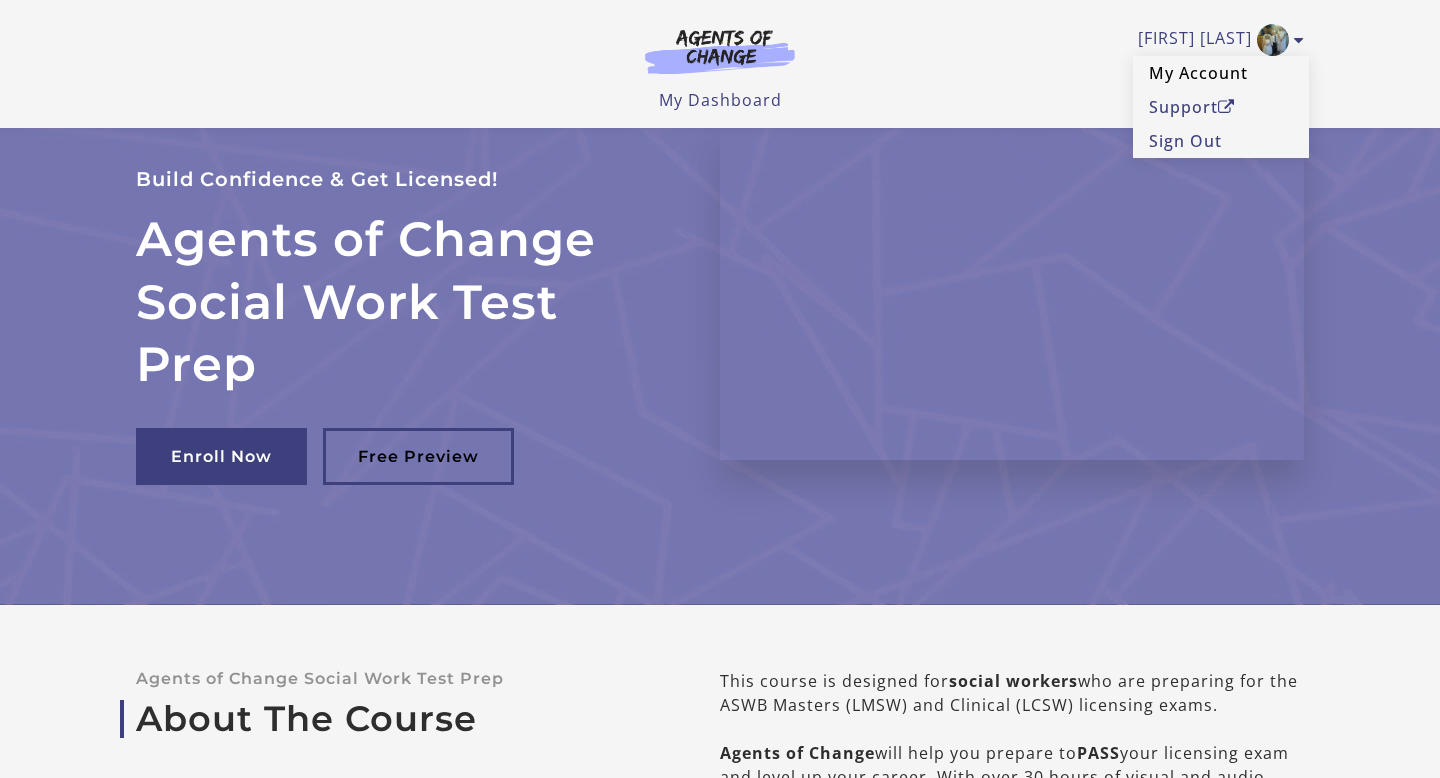 click on "My Account" at bounding box center (1221, 73) 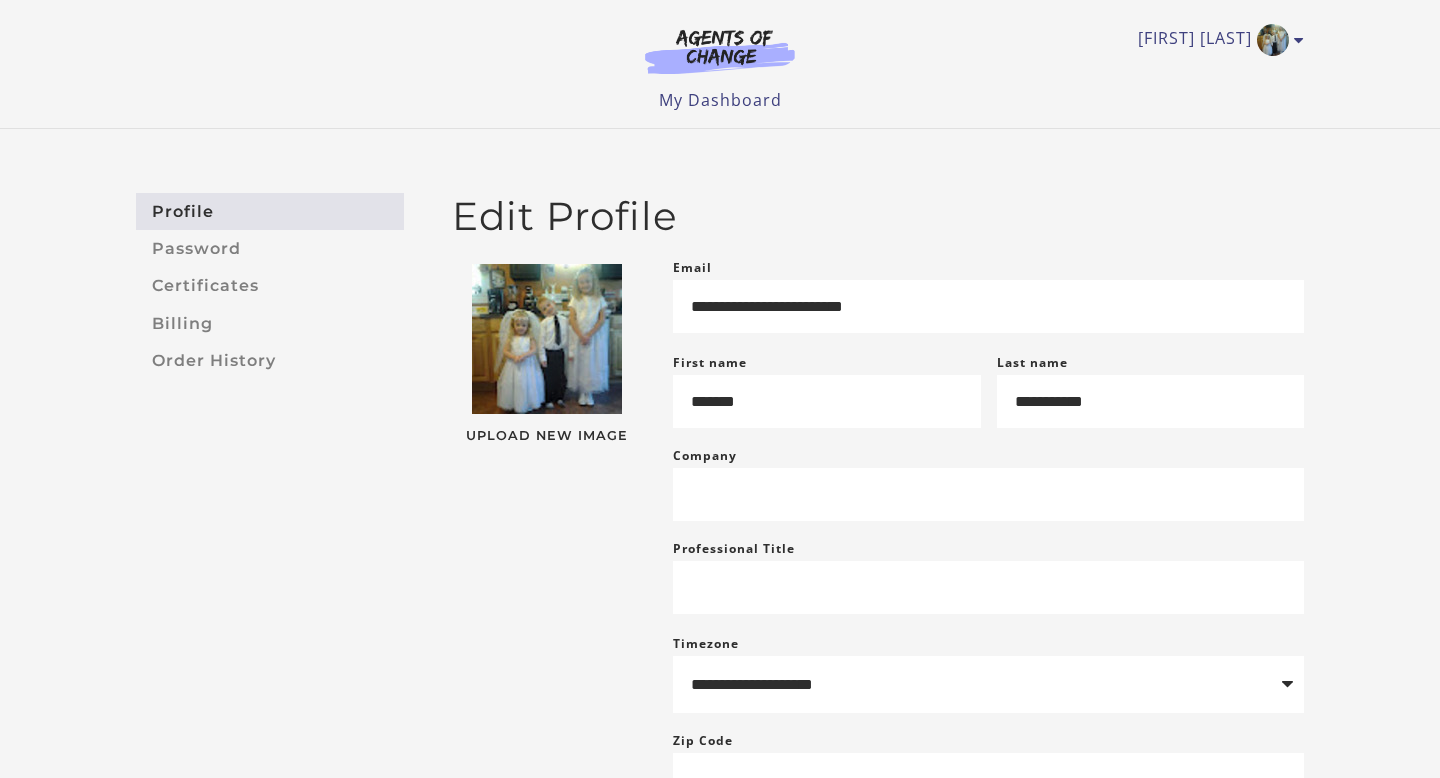 scroll, scrollTop: 0, scrollLeft: 0, axis: both 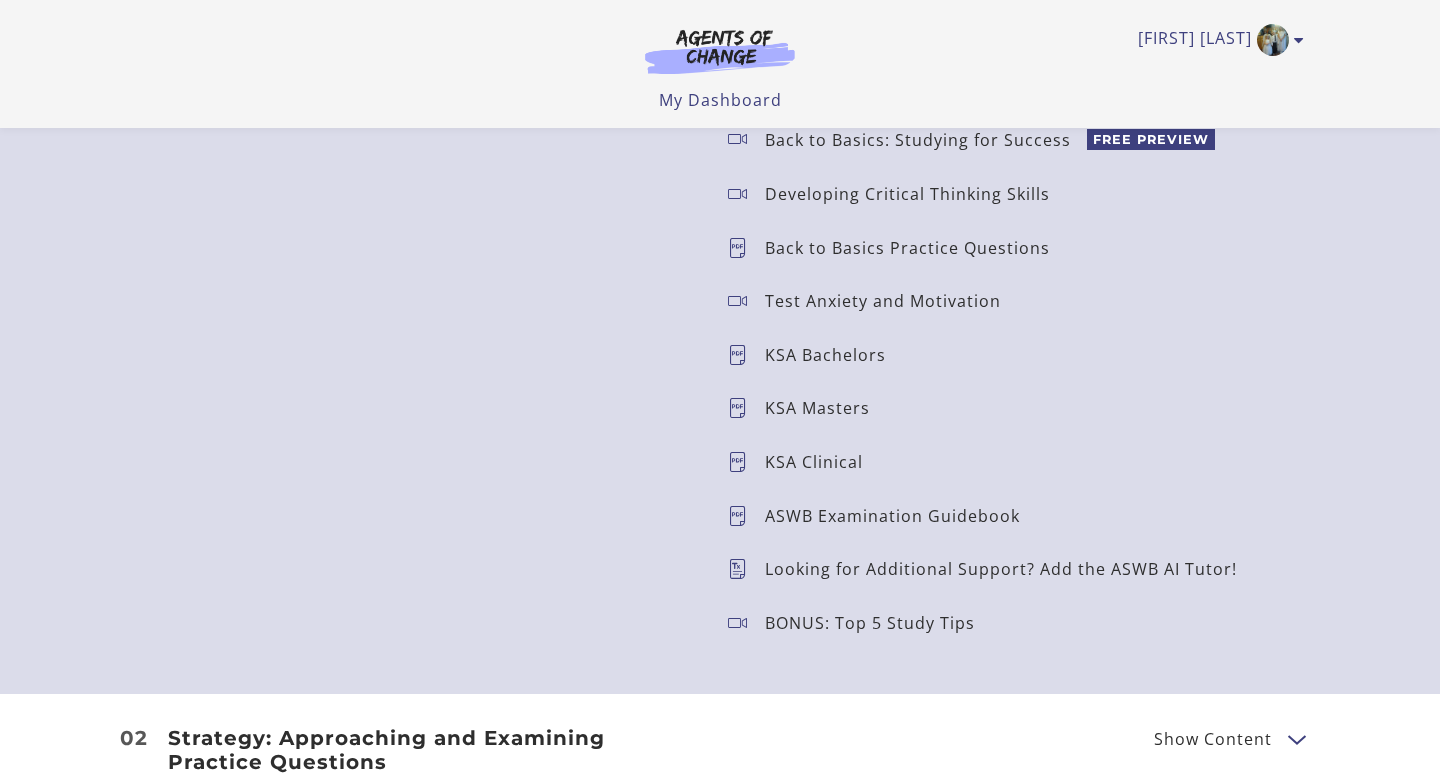 click at bounding box center (746, 462) 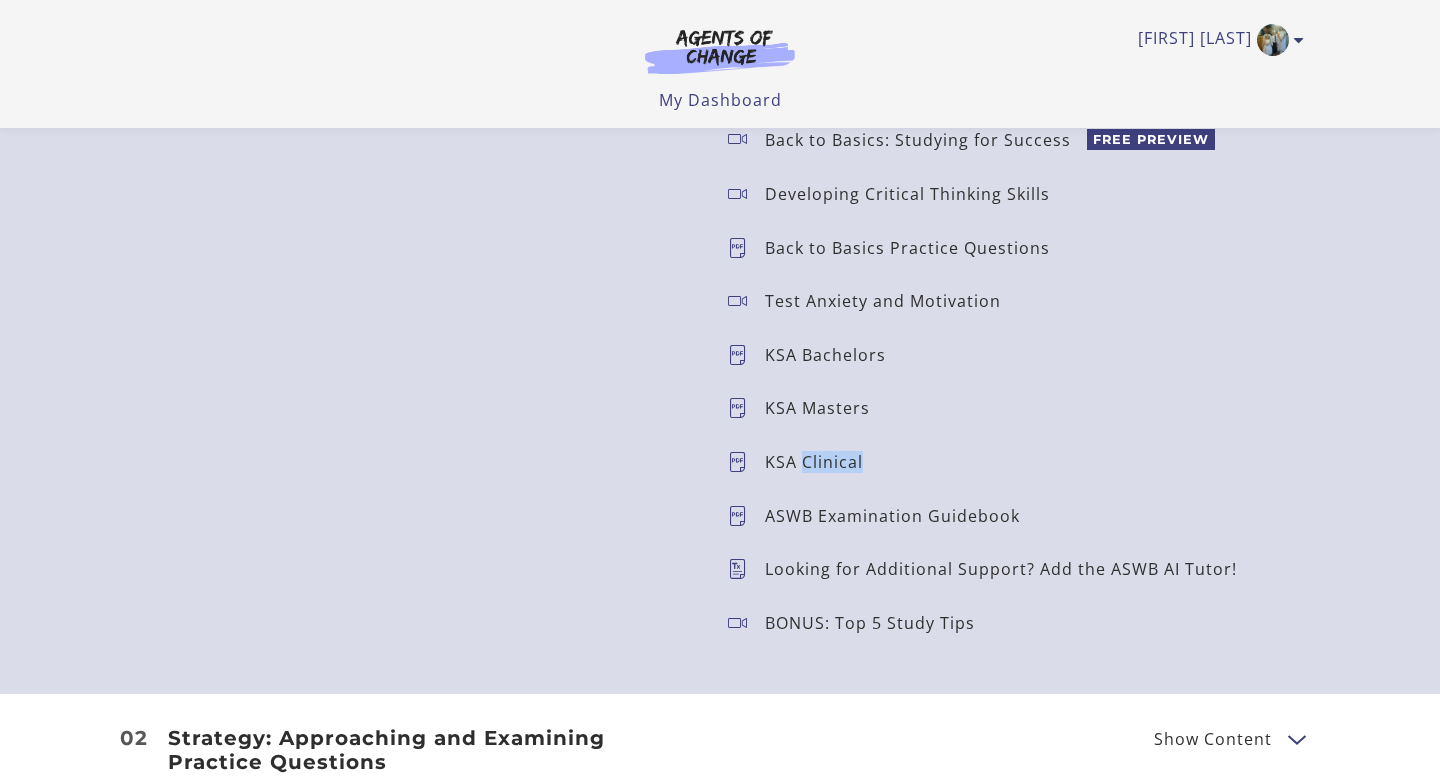 click on "KSA Clinical" at bounding box center [822, 462] 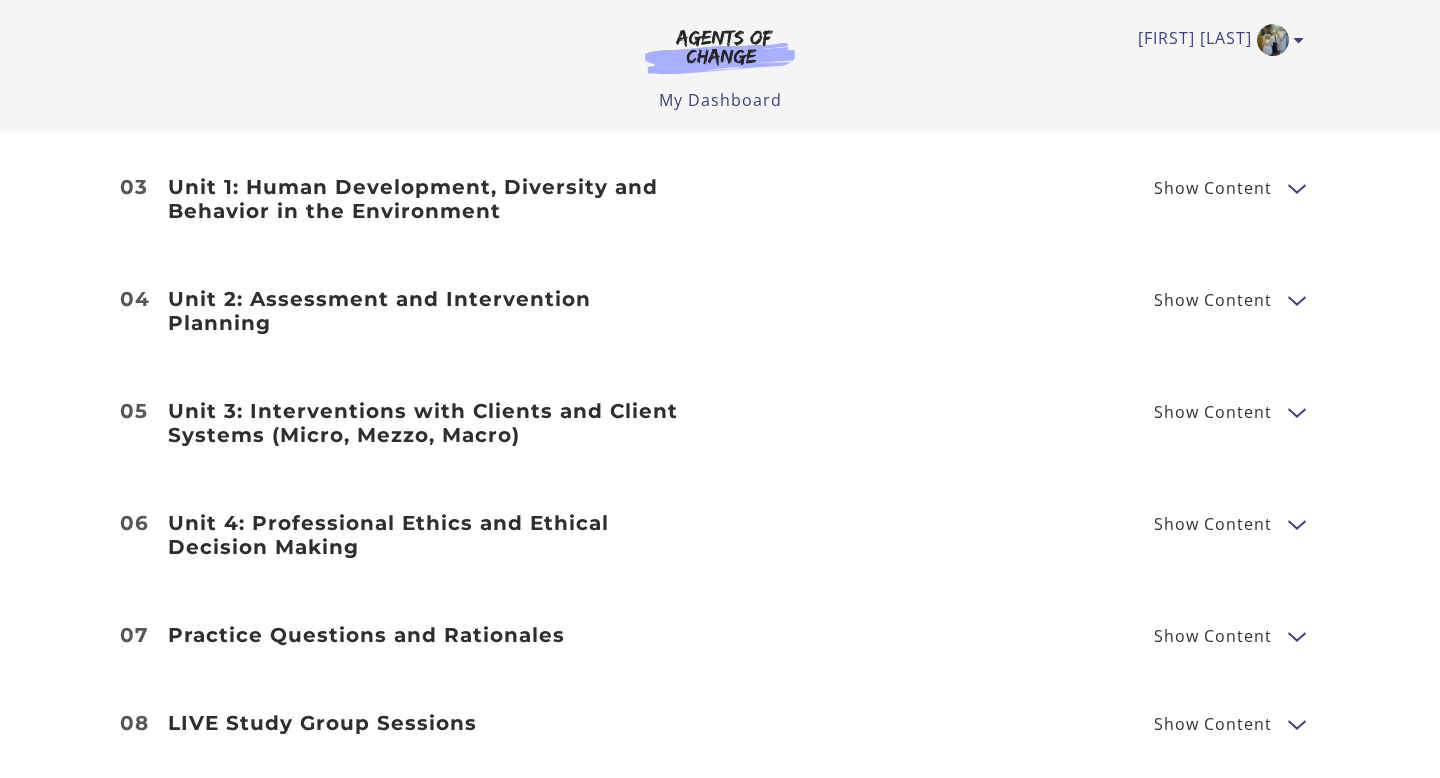 scroll, scrollTop: 2660, scrollLeft: 0, axis: vertical 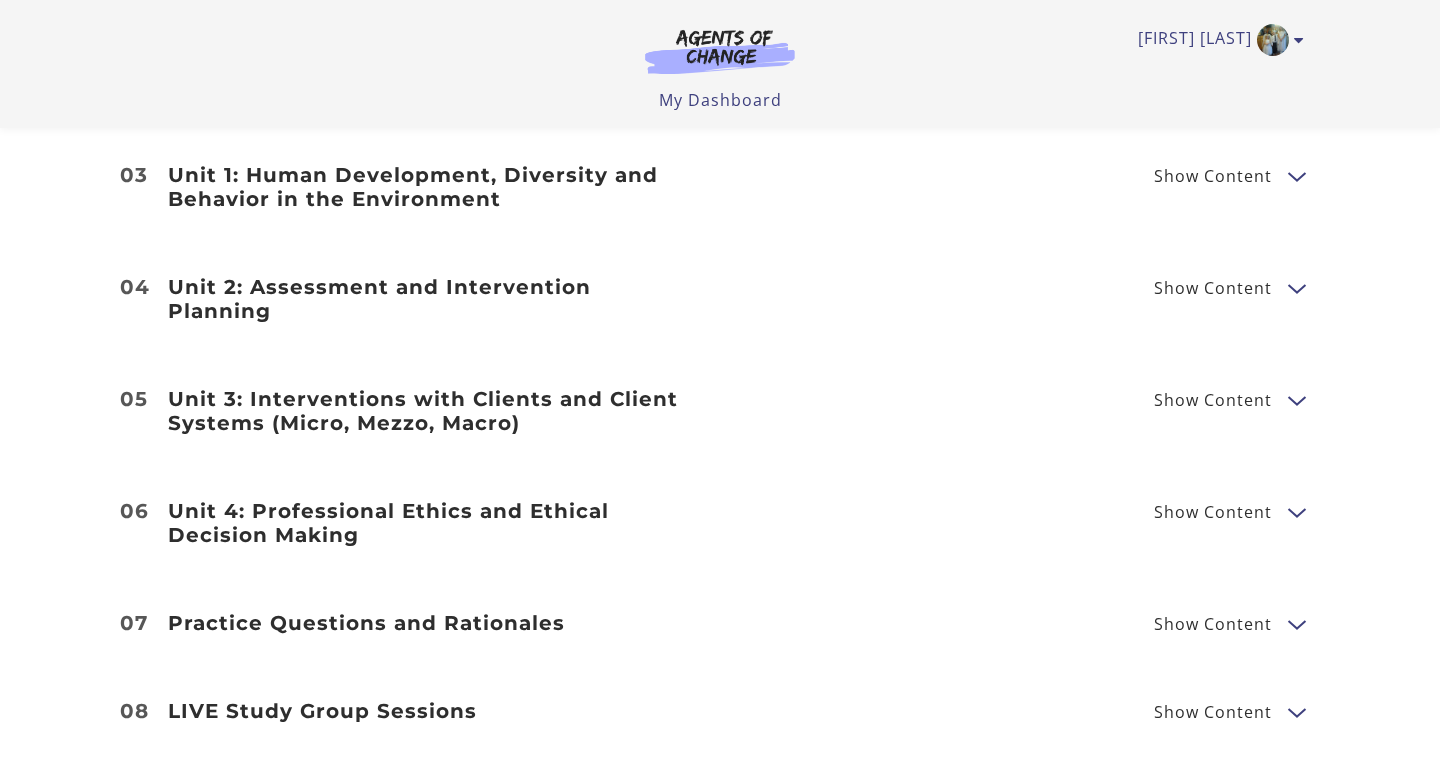 click at bounding box center (1296, 623) 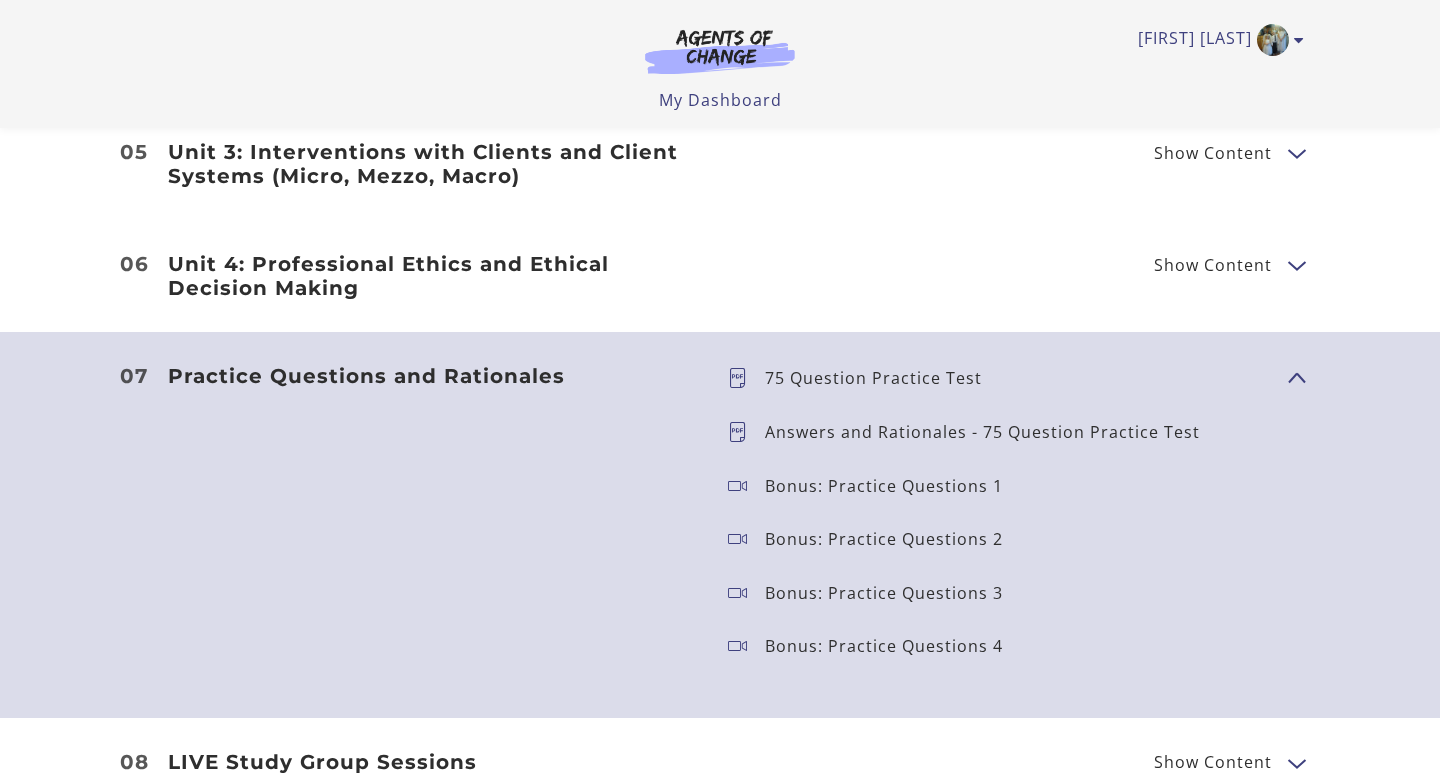 scroll, scrollTop: 2915, scrollLeft: 0, axis: vertical 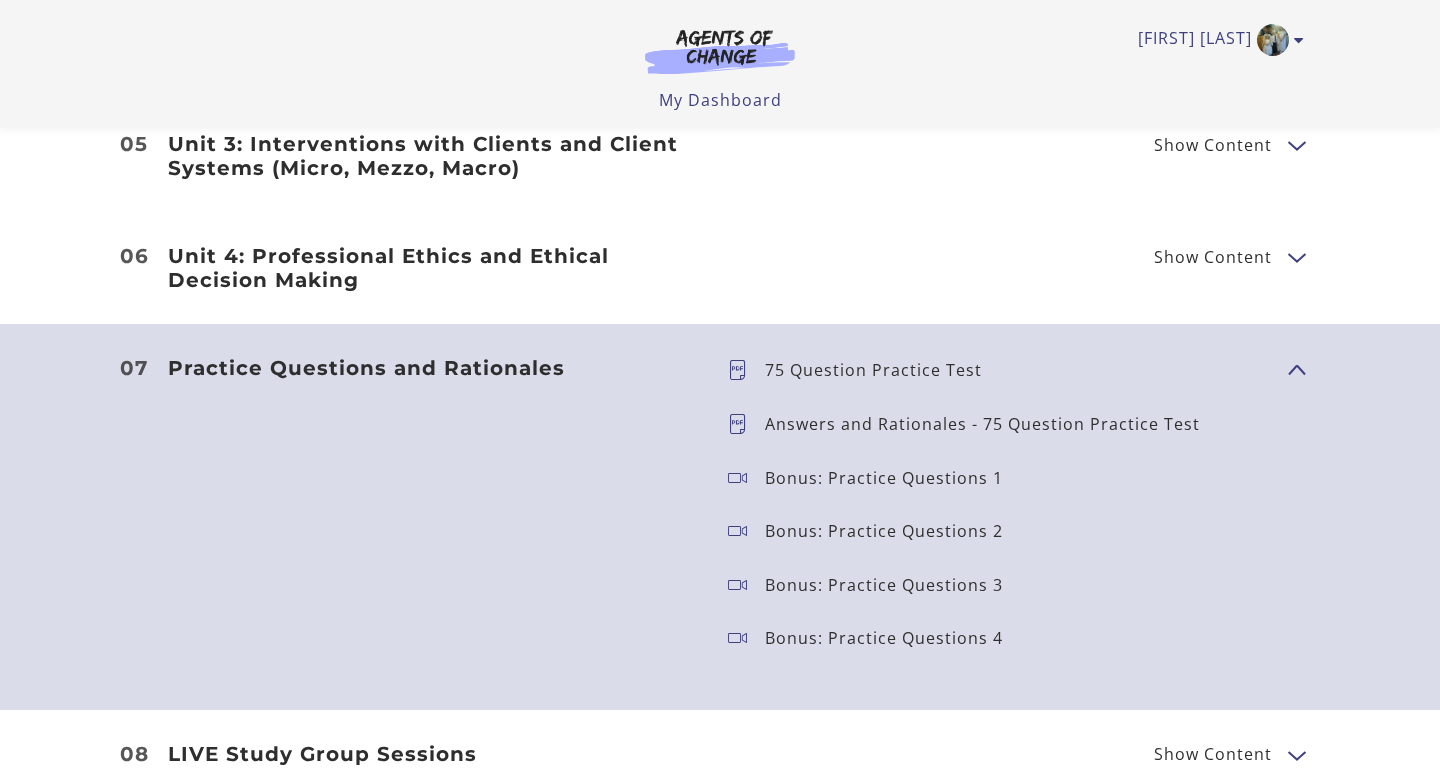 click on "Practice Questions and Rationales" at bounding box center (432, 368) 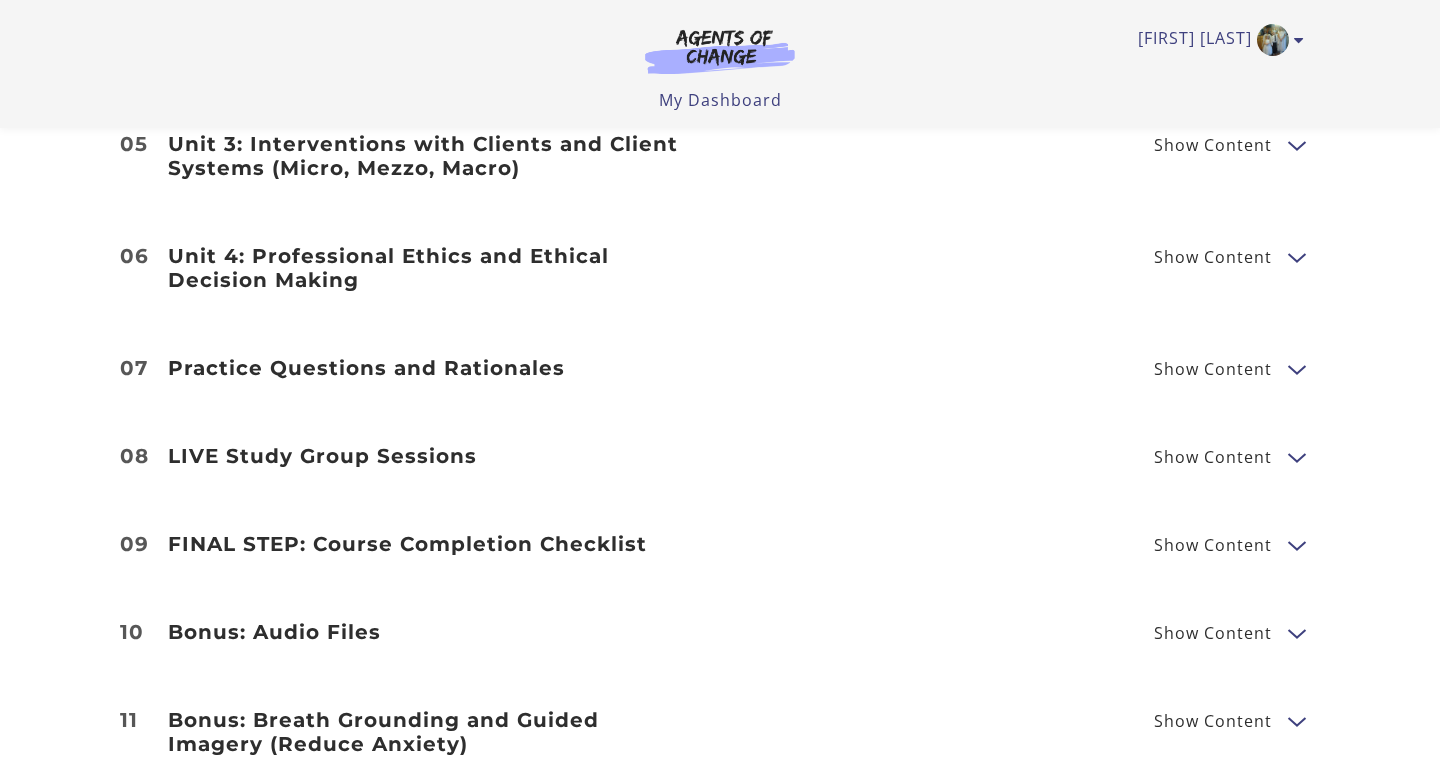 click on "Practice Questions and Rationales" at bounding box center [432, 368] 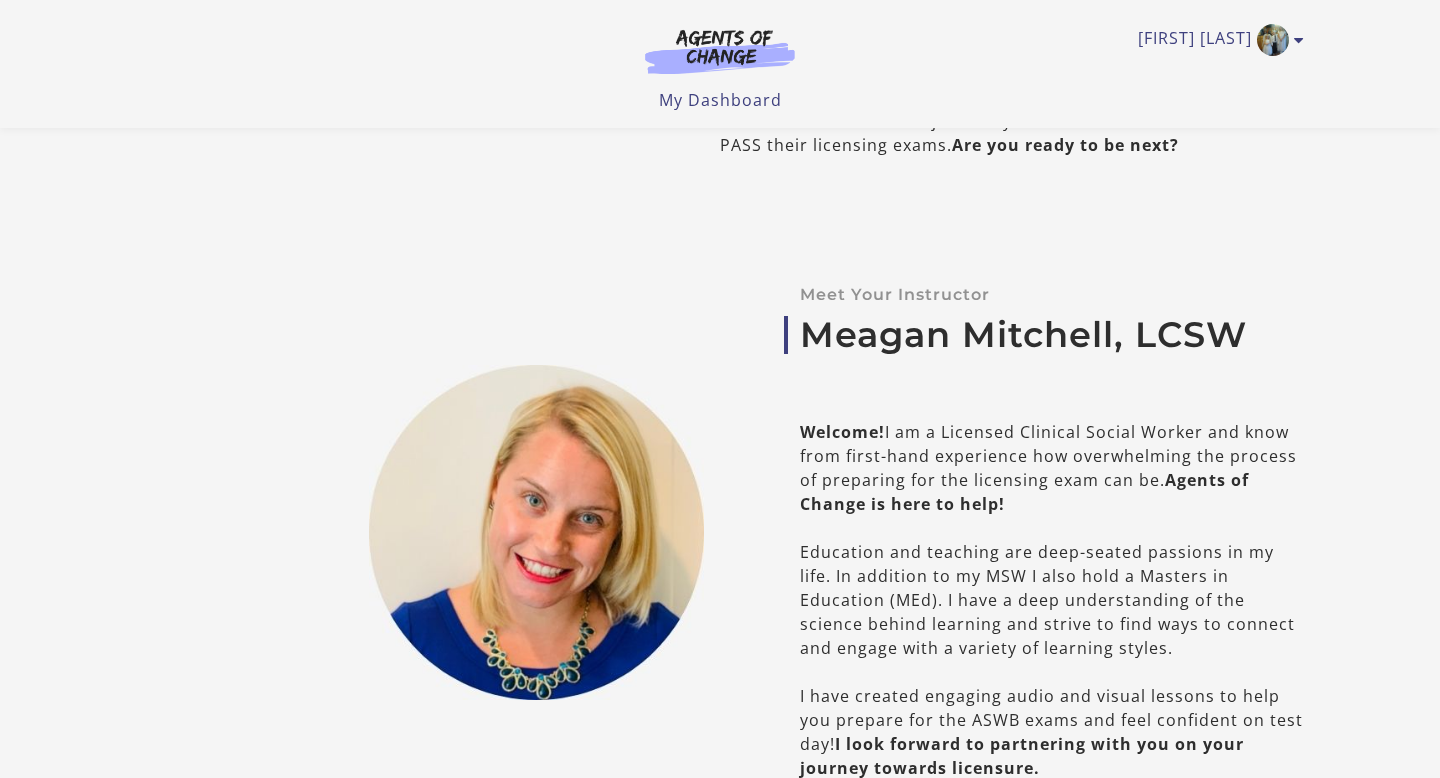scroll, scrollTop: 0, scrollLeft: 0, axis: both 